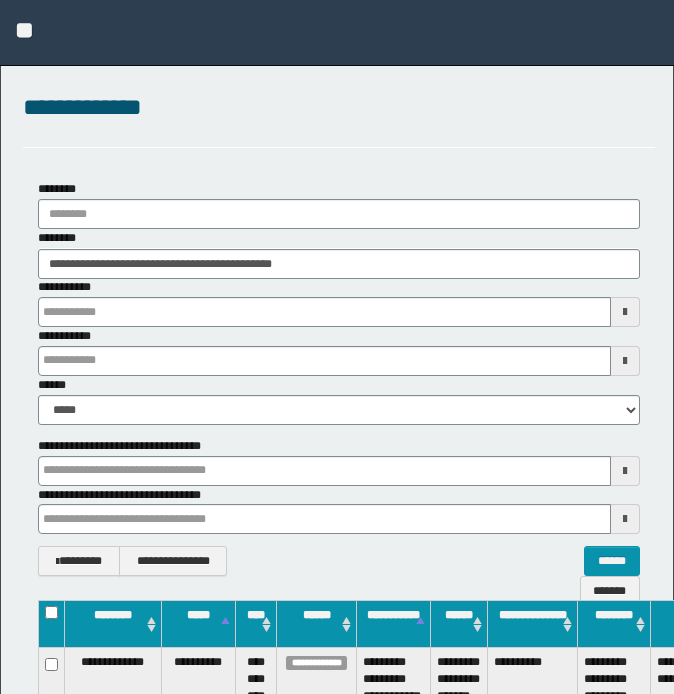 scroll, scrollTop: 0, scrollLeft: 0, axis: both 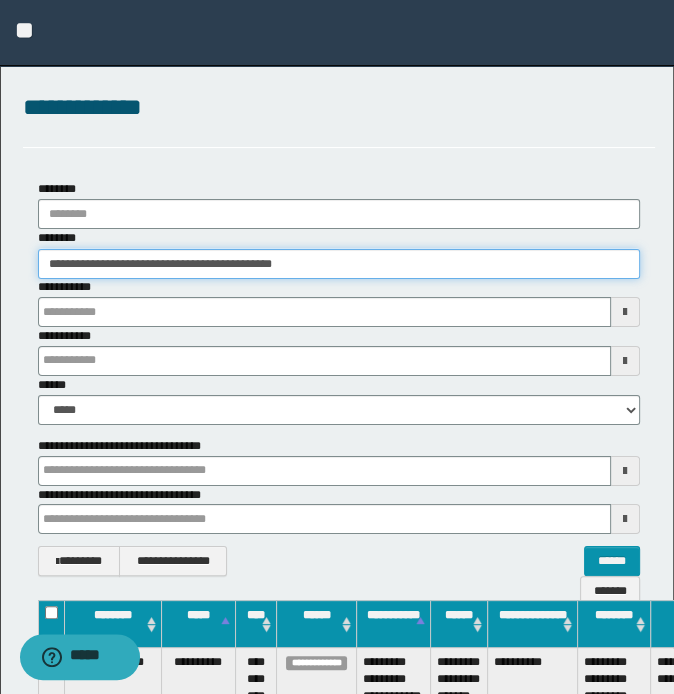 click on "**********" at bounding box center (337, 347) 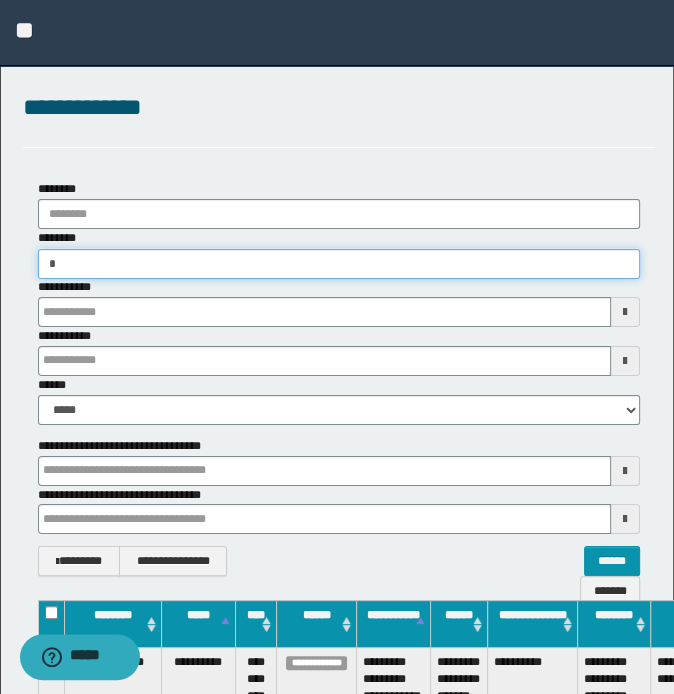 type on "**" 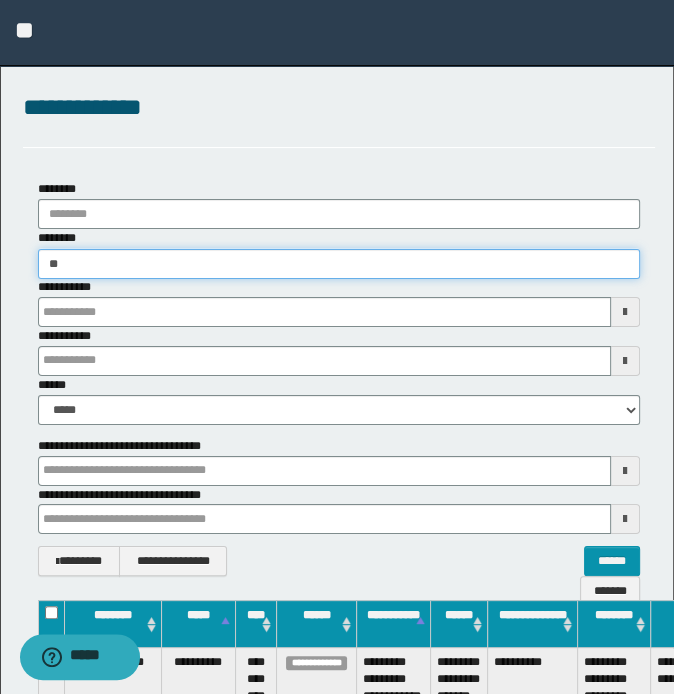 type on "**" 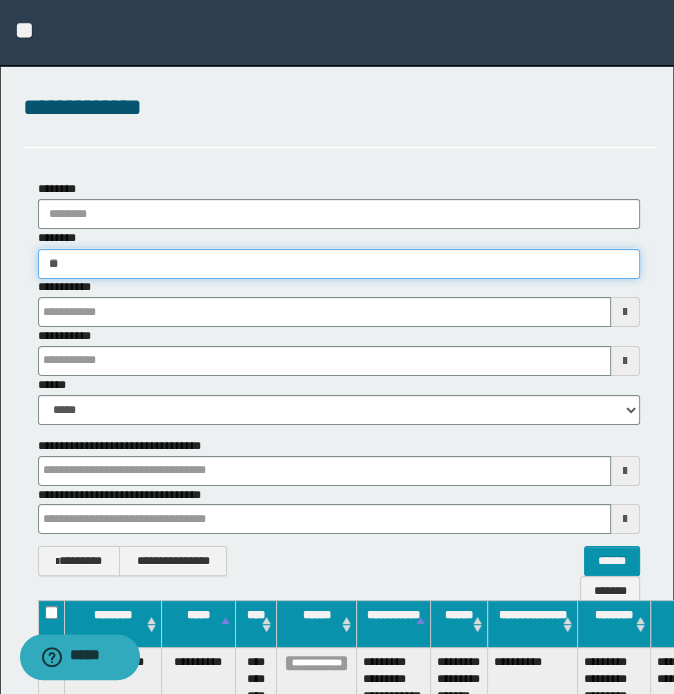 type 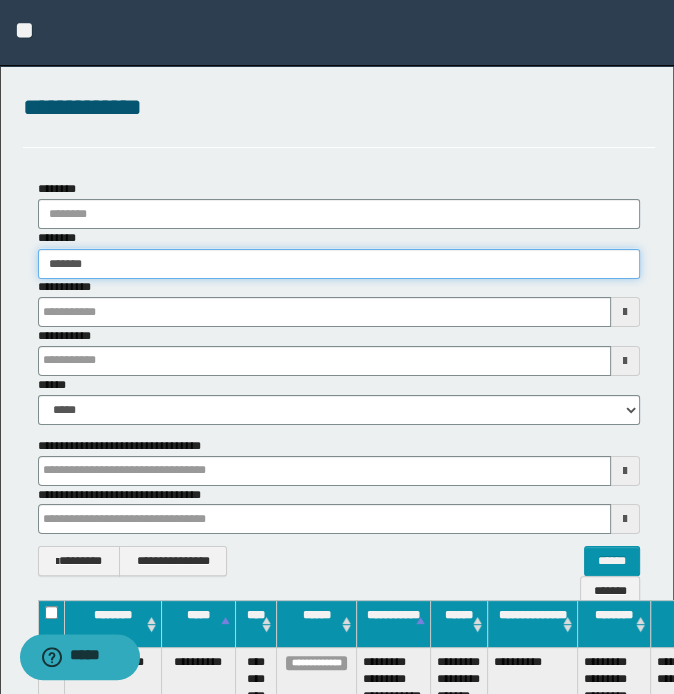 type on "******" 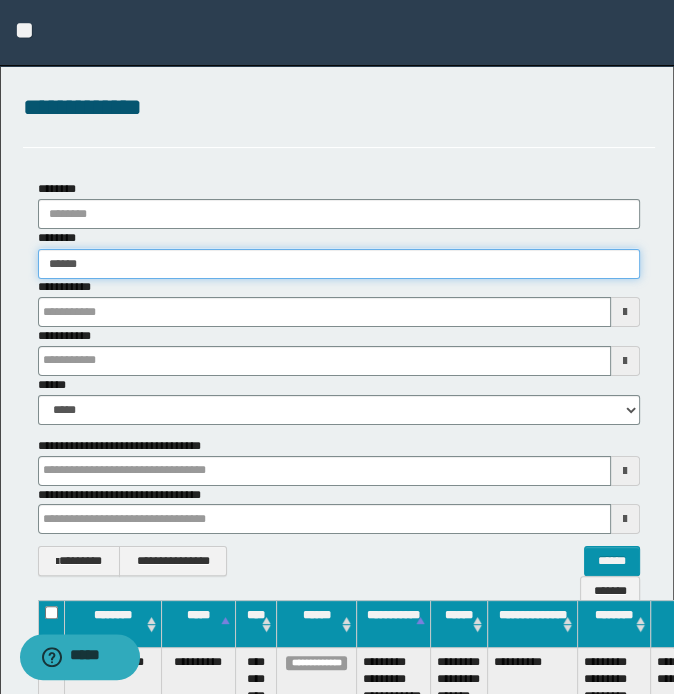 type on "******" 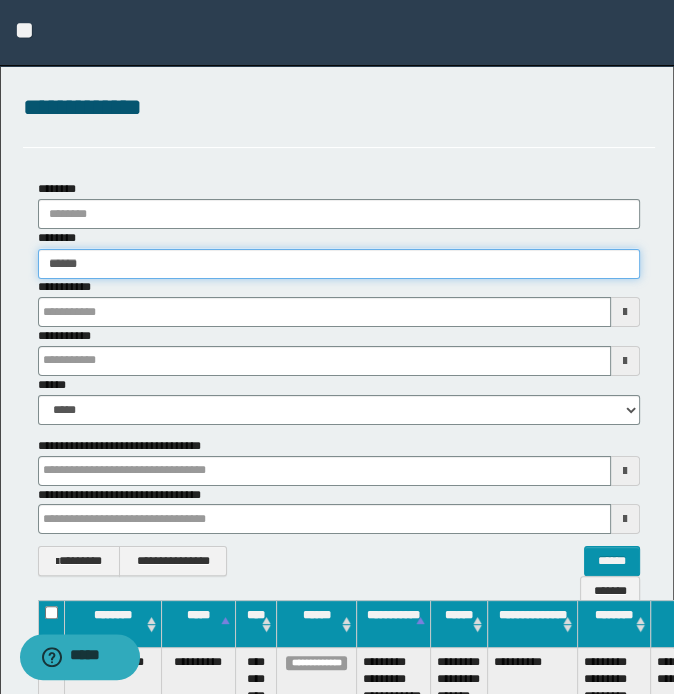 type 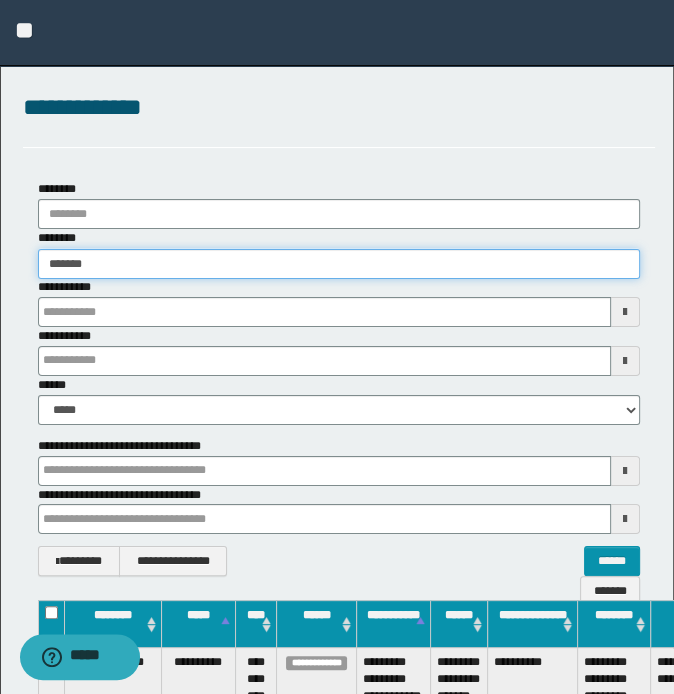 type on "*******" 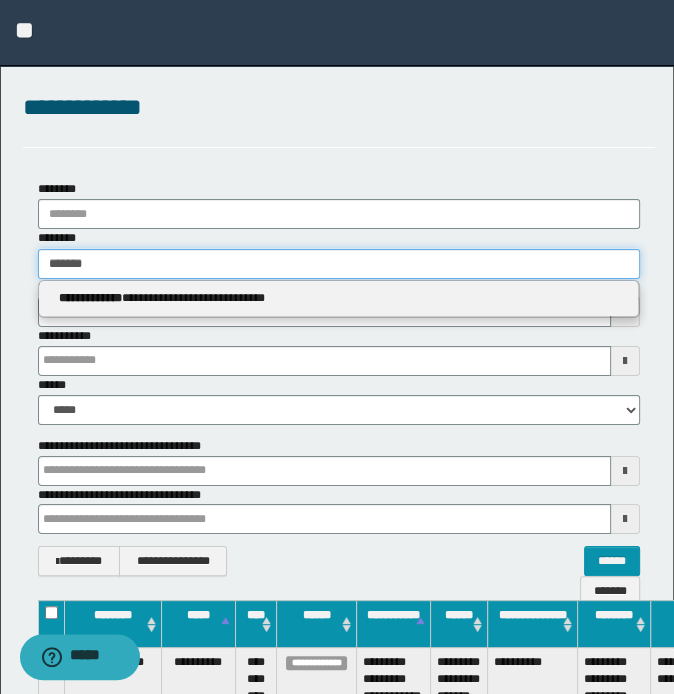 type 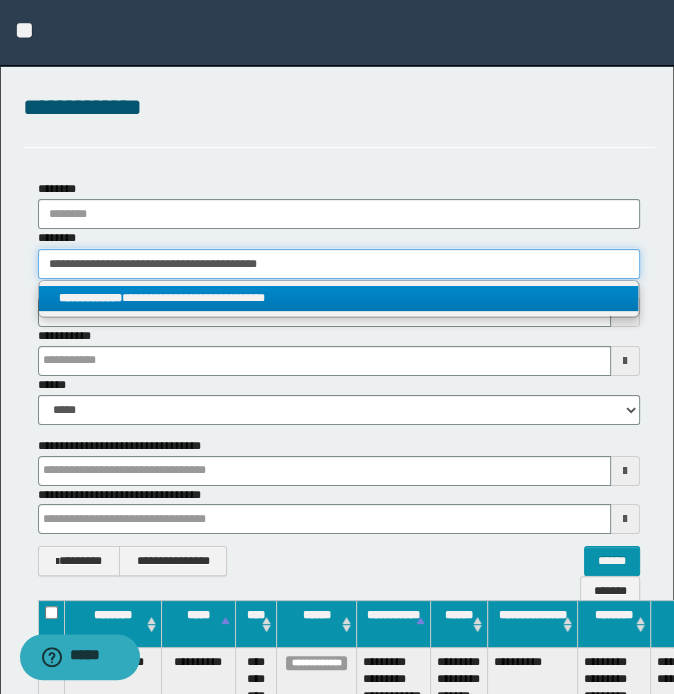 type on "**********" 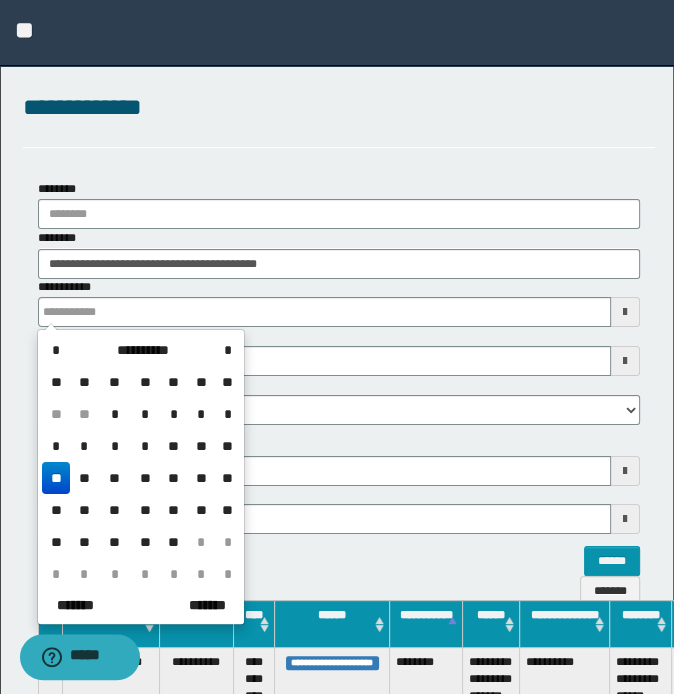 click on "**********" at bounding box center [339, 108] 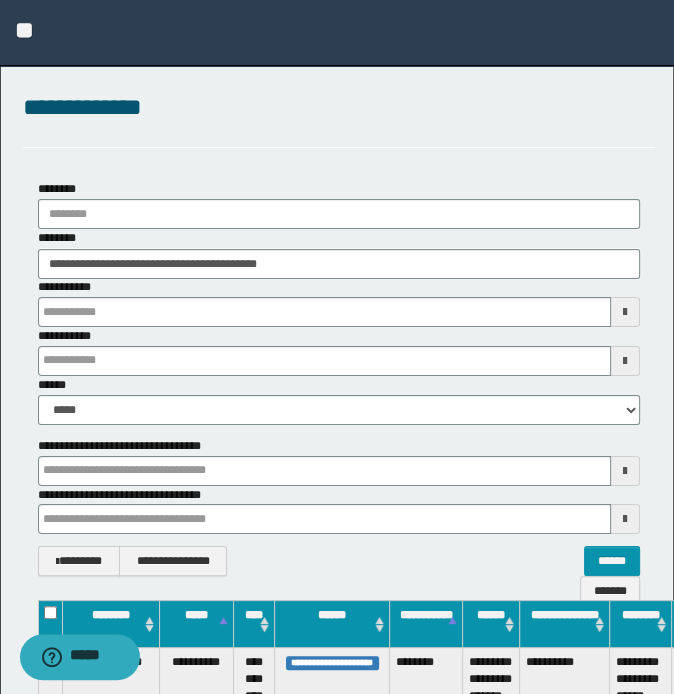 scroll, scrollTop: 0, scrollLeft: 188, axis: horizontal 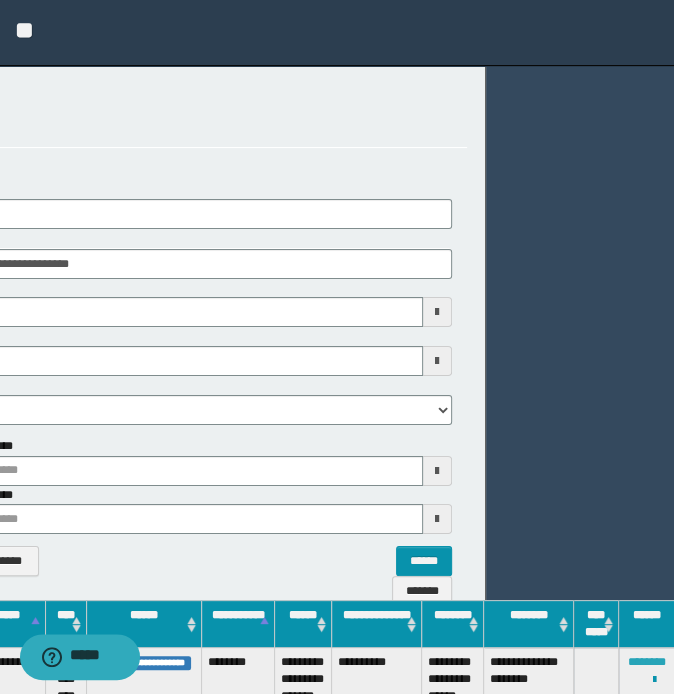 click on "********" at bounding box center [646, 662] 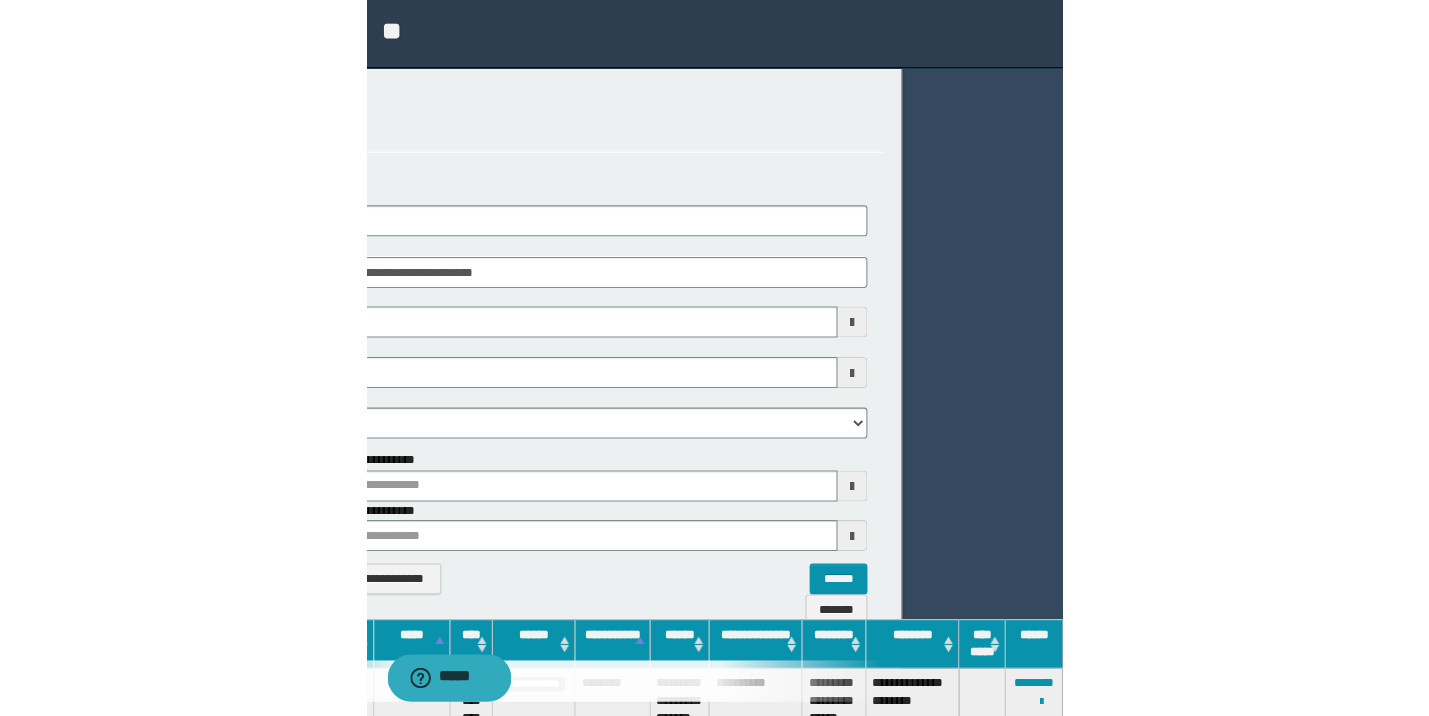 scroll, scrollTop: 0, scrollLeft: 0, axis: both 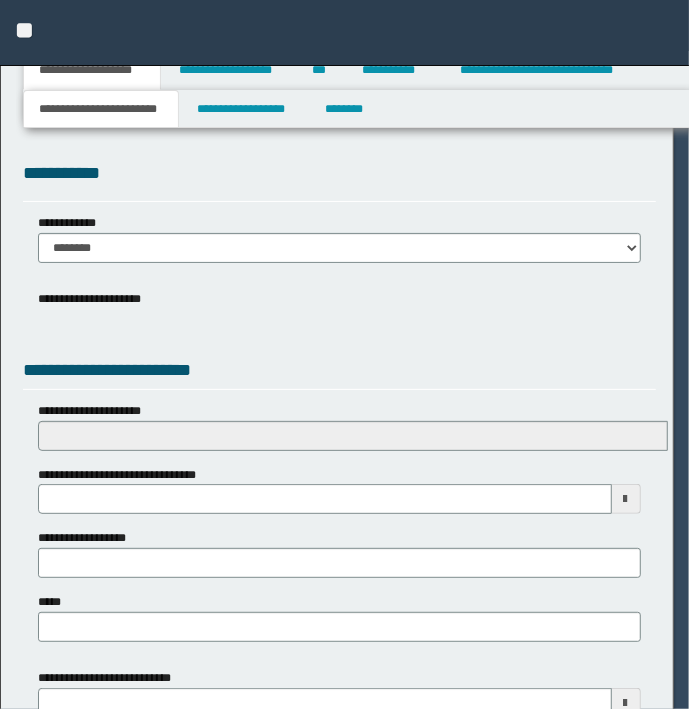 select on "*" 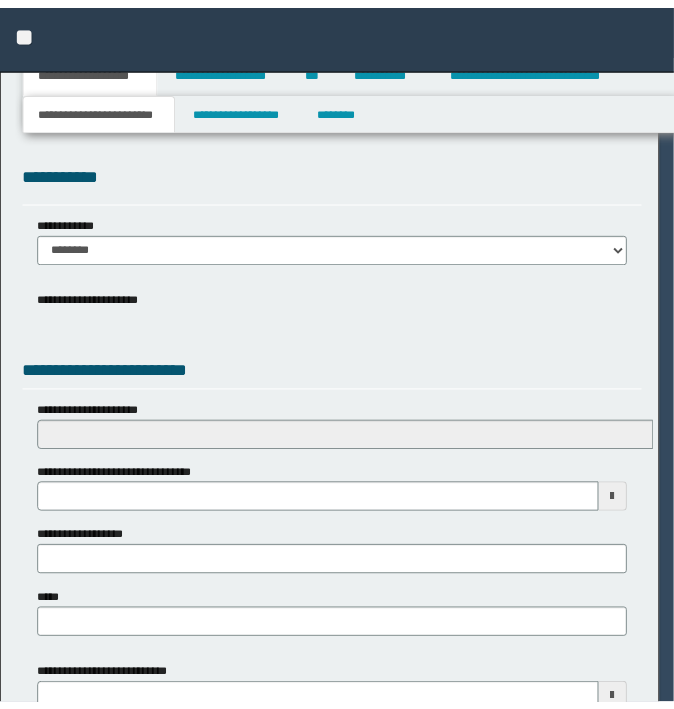 scroll, scrollTop: 0, scrollLeft: 0, axis: both 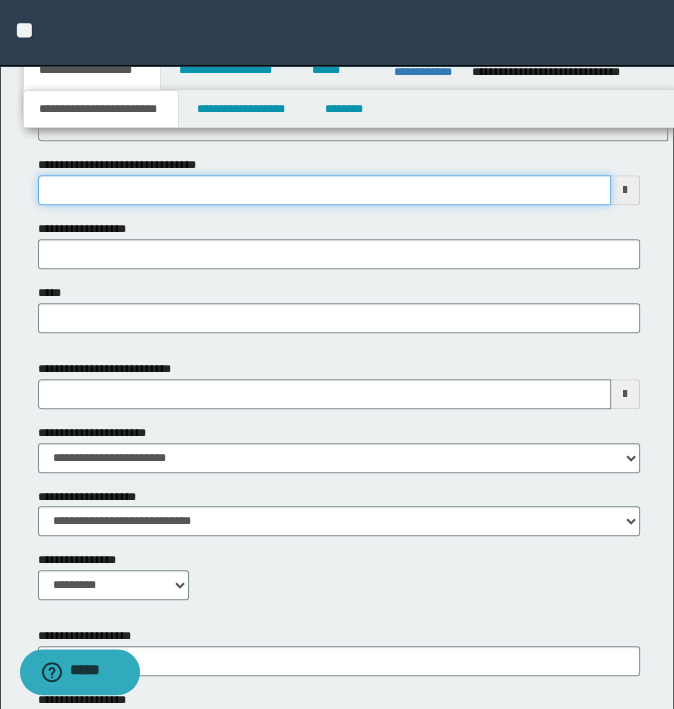 click on "**********" at bounding box center [325, 190] 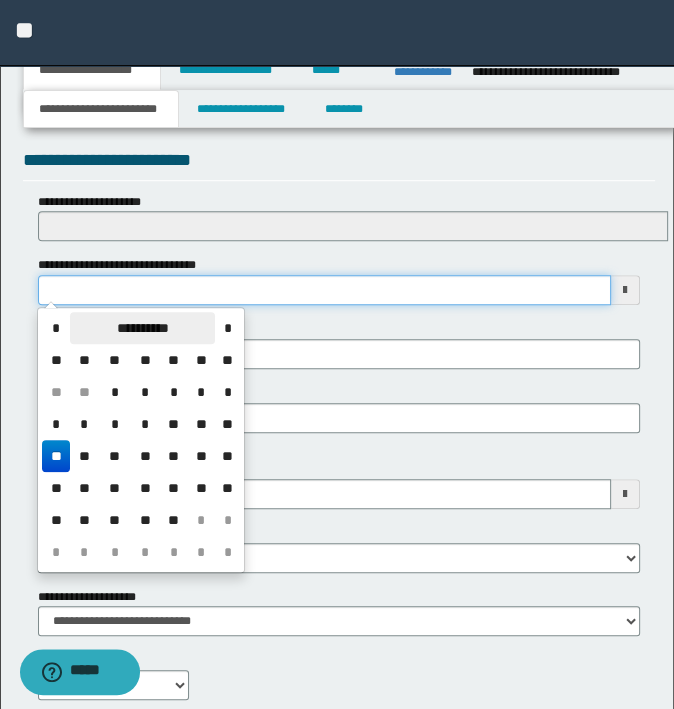 scroll, scrollTop: 700, scrollLeft: 0, axis: vertical 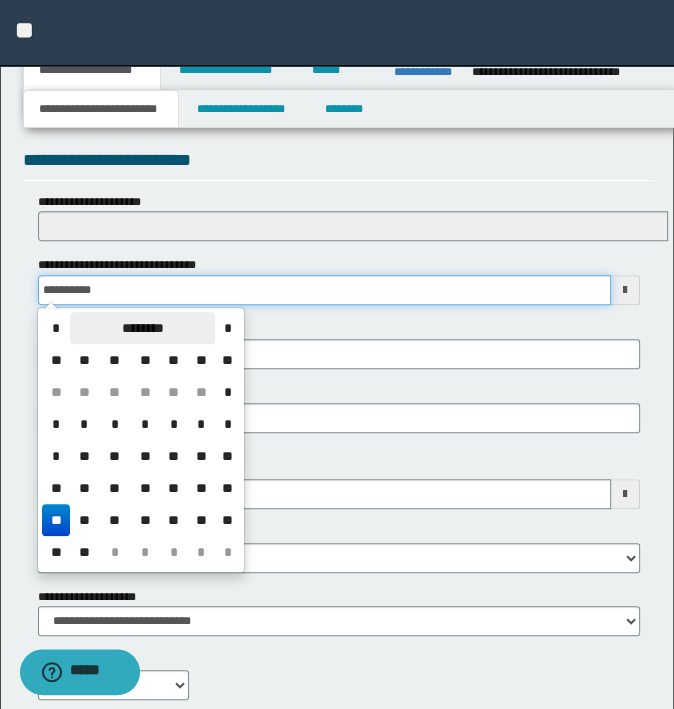 type on "**********" 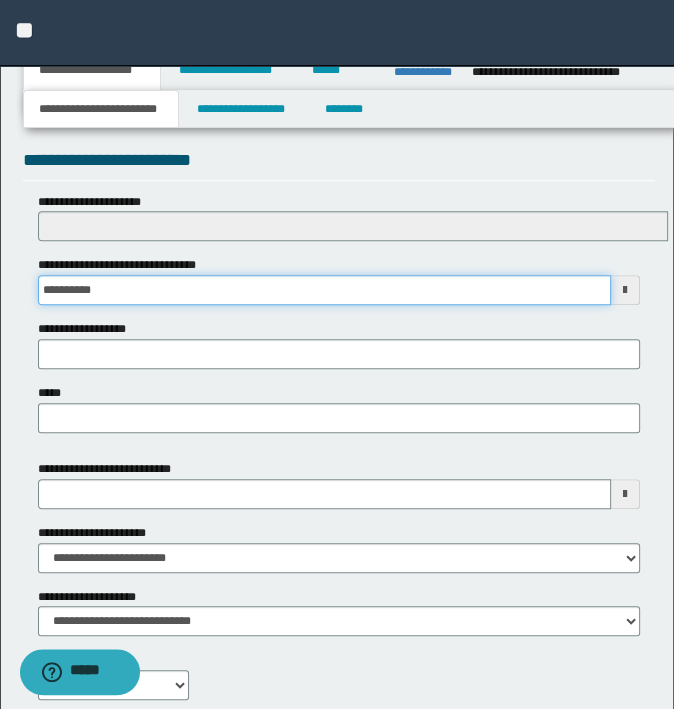 scroll, scrollTop: 953, scrollLeft: 0, axis: vertical 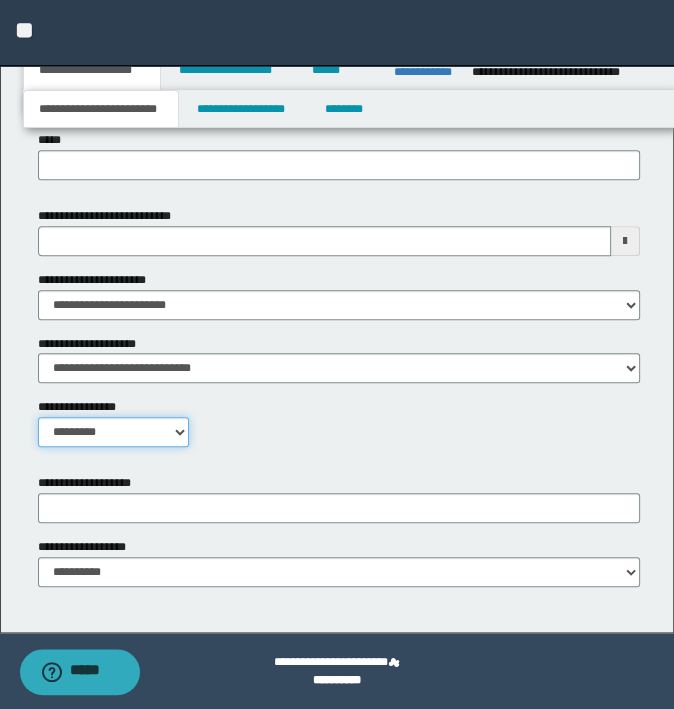 click on "**********" at bounding box center [114, 432] 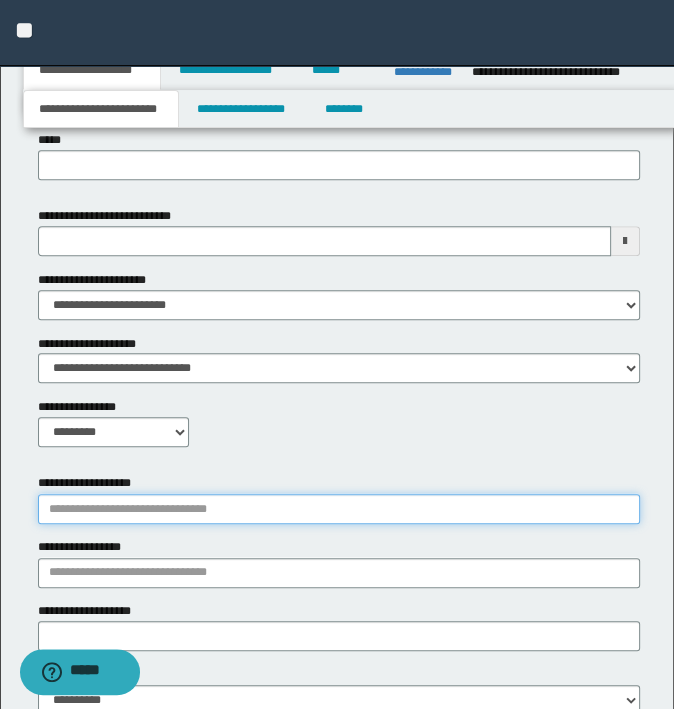 click on "**********" at bounding box center [339, 509] 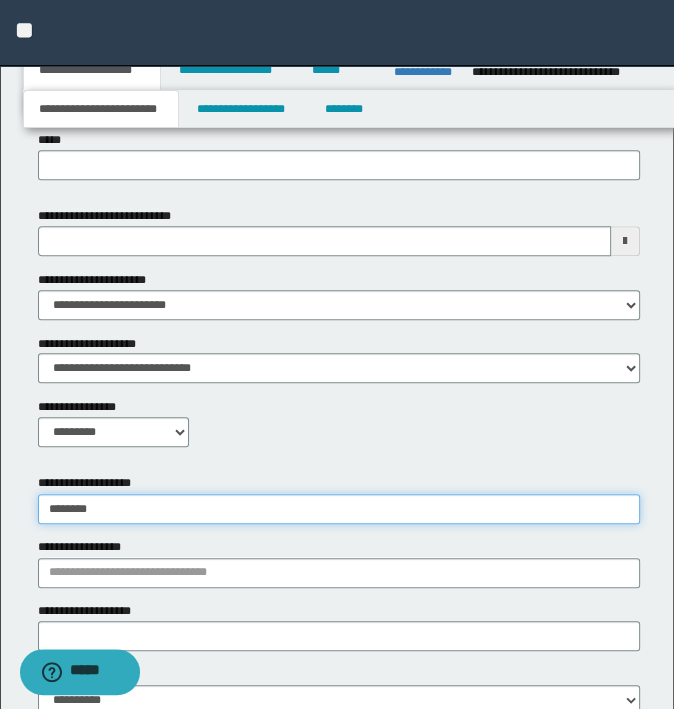 type on "********" 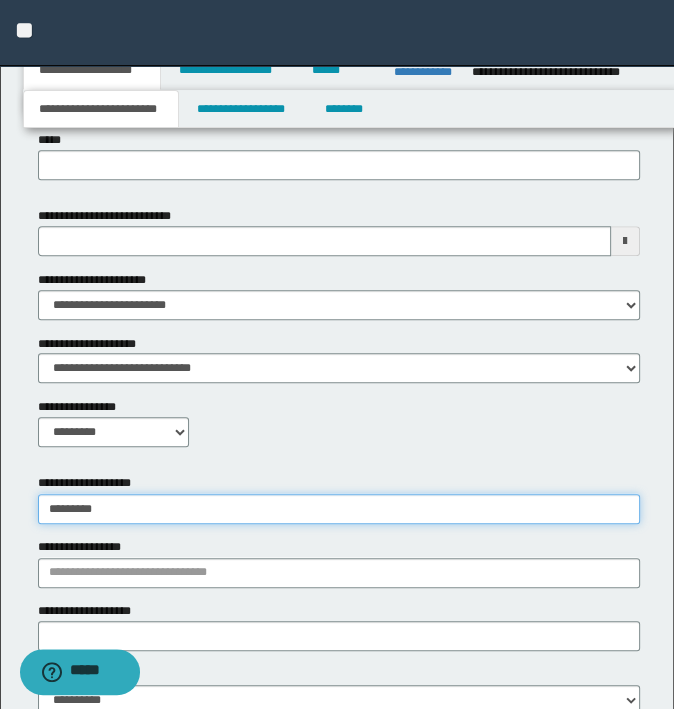 type on "********" 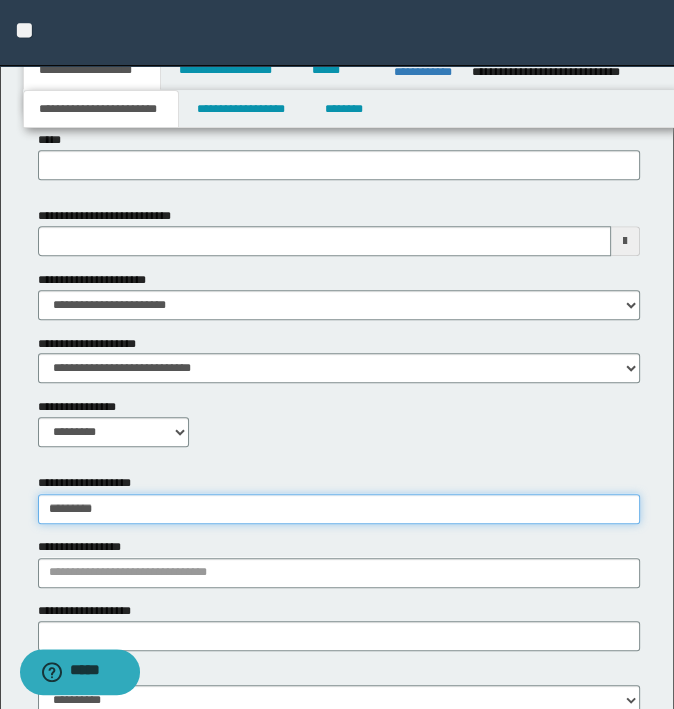 type 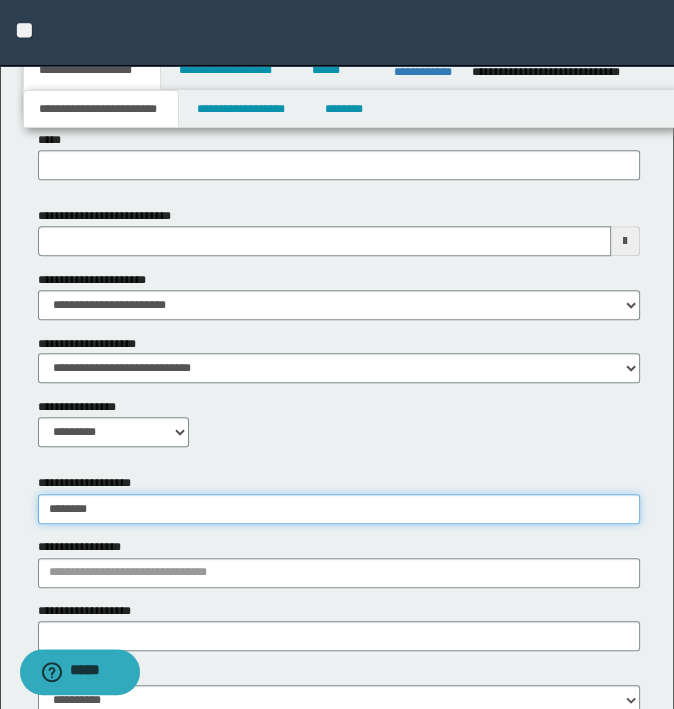 type on "********" 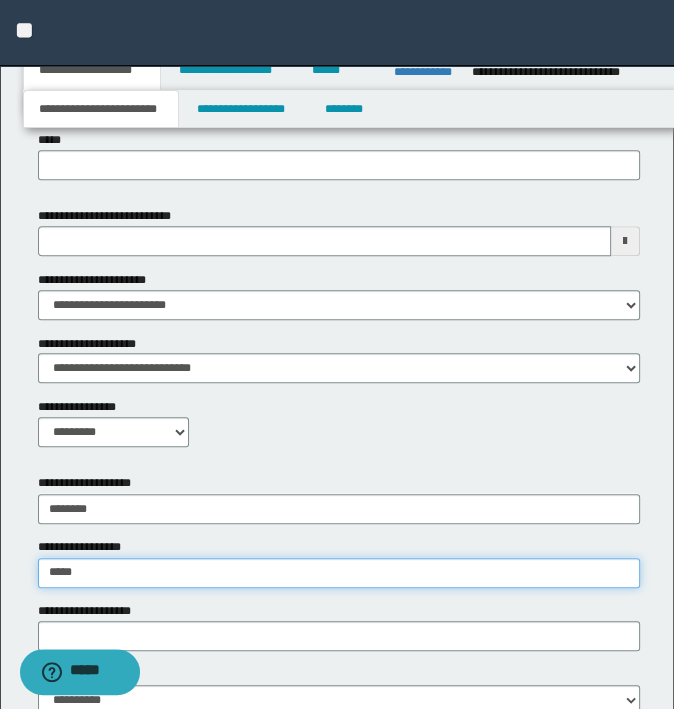 type on "*****" 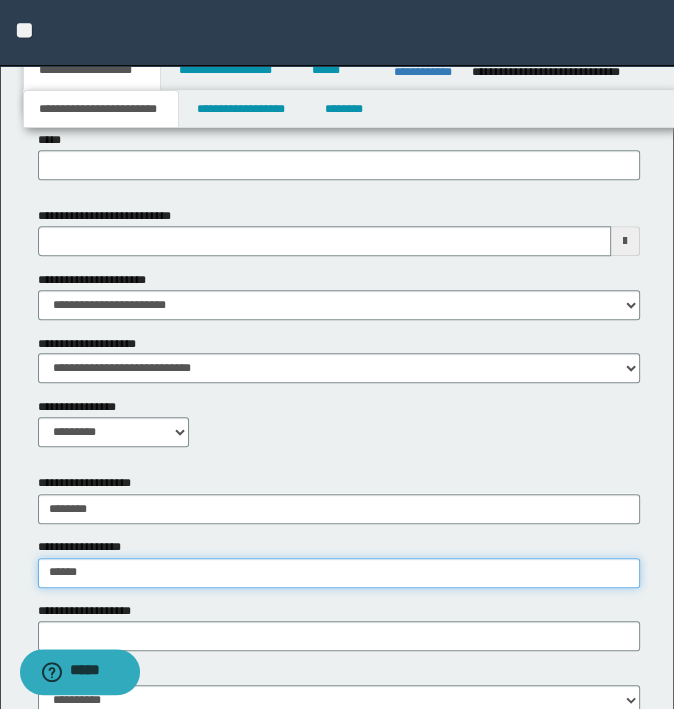 type on "**********" 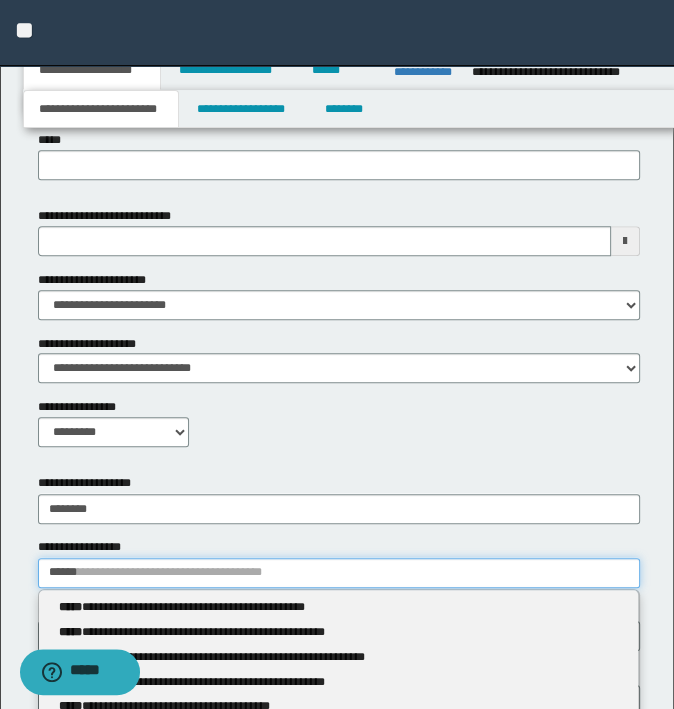 type 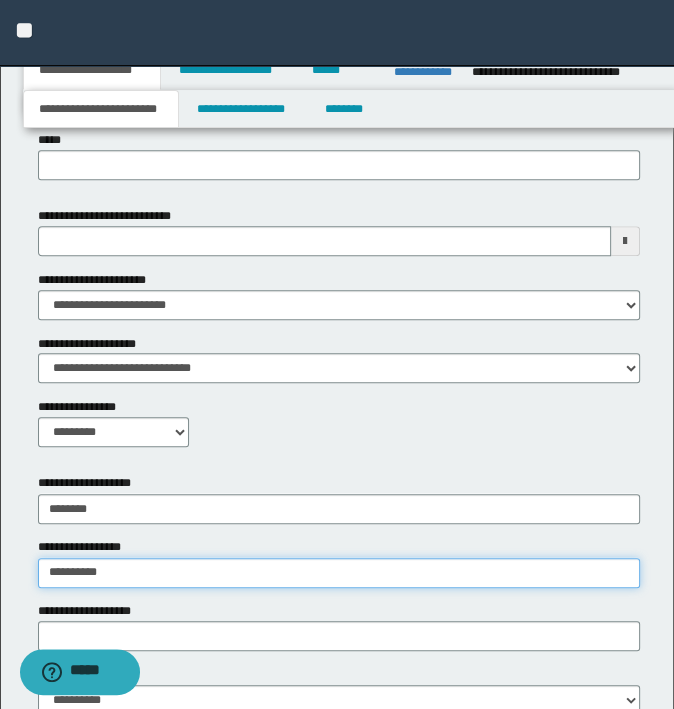 type on "**********" 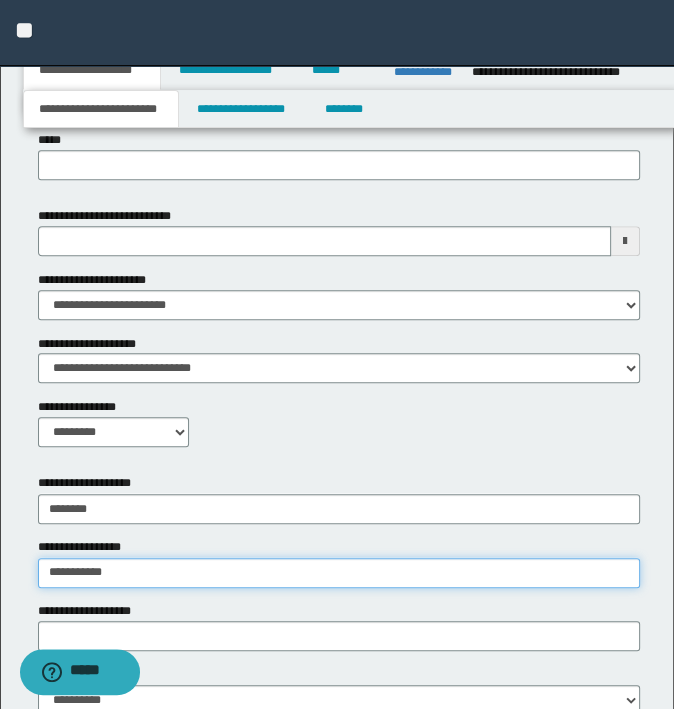 type on "**********" 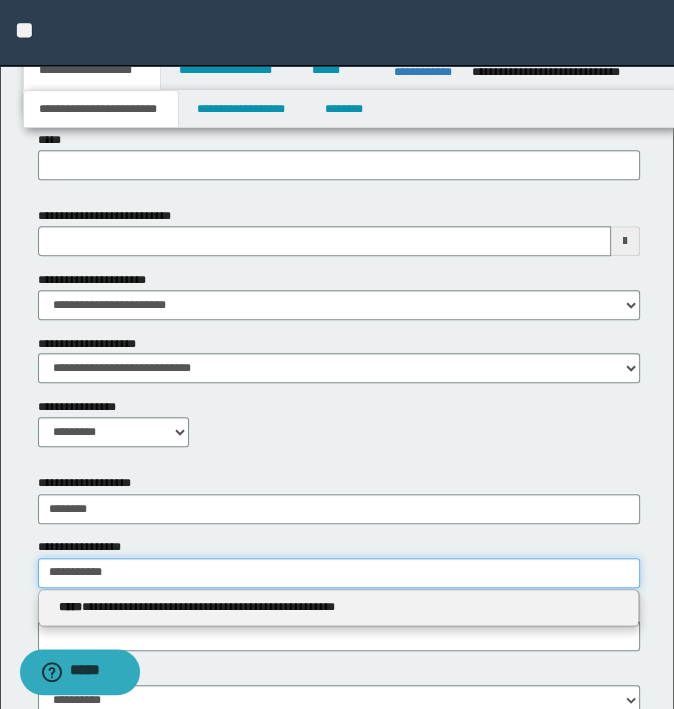 type 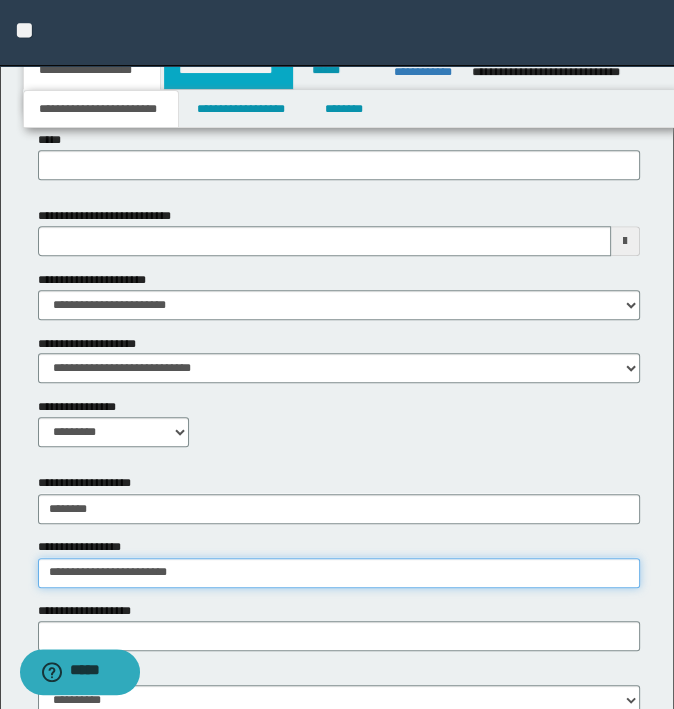 type on "**********" 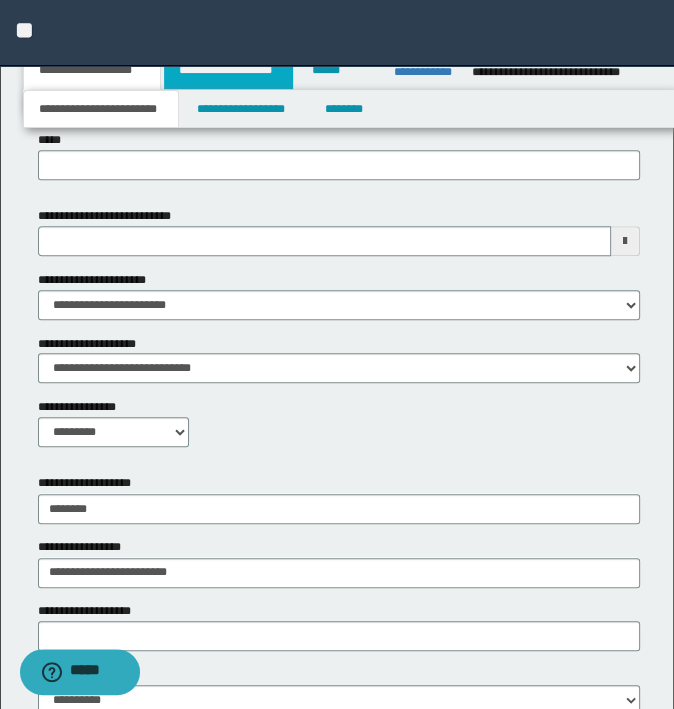 click on "**********" at bounding box center (228, 70) 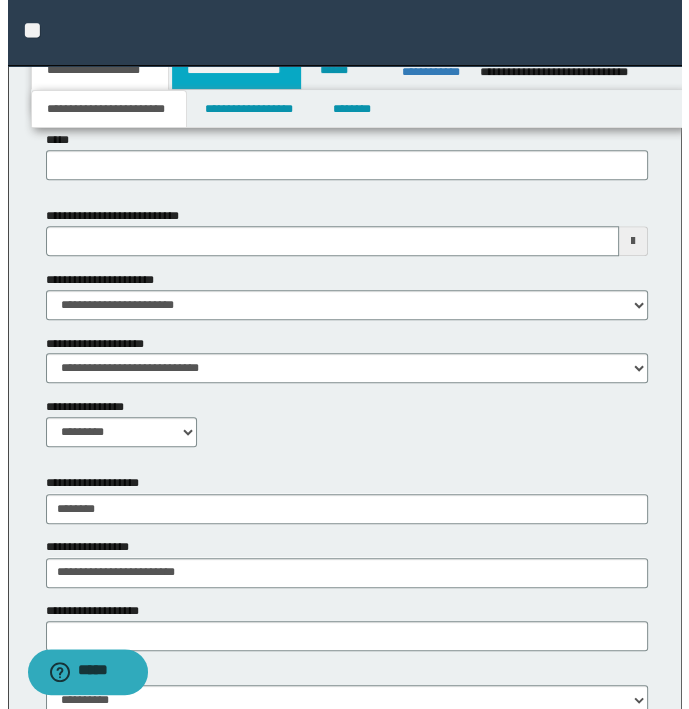 scroll, scrollTop: 0, scrollLeft: 0, axis: both 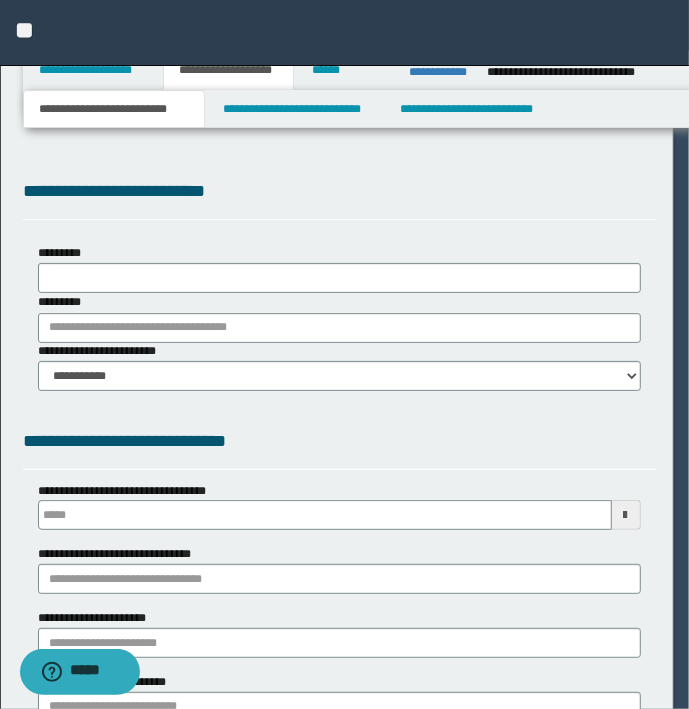type 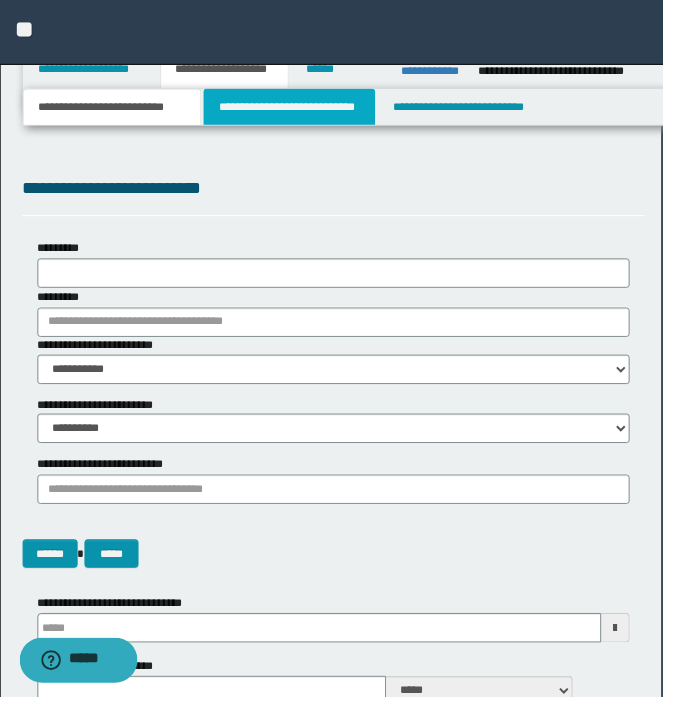 click on "**********" at bounding box center (294, 109) 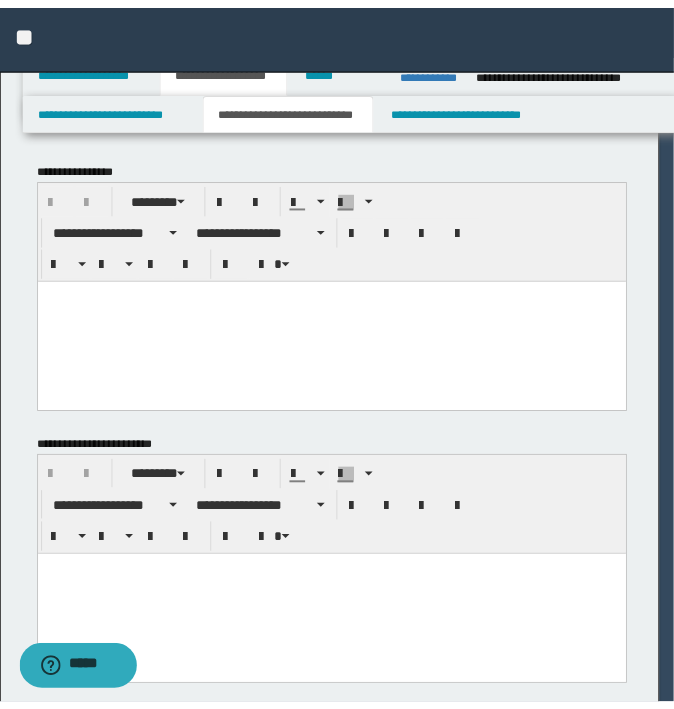 scroll, scrollTop: 0, scrollLeft: 0, axis: both 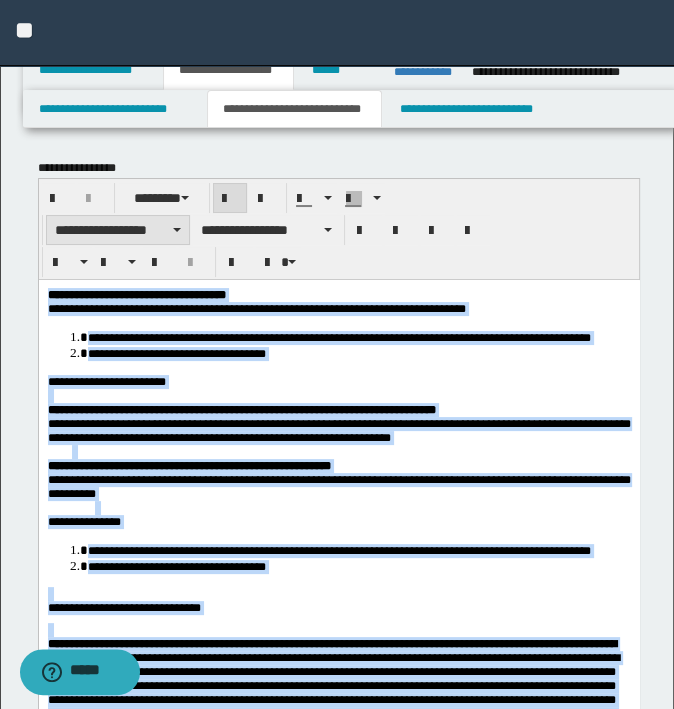 click on "**********" at bounding box center [118, 230] 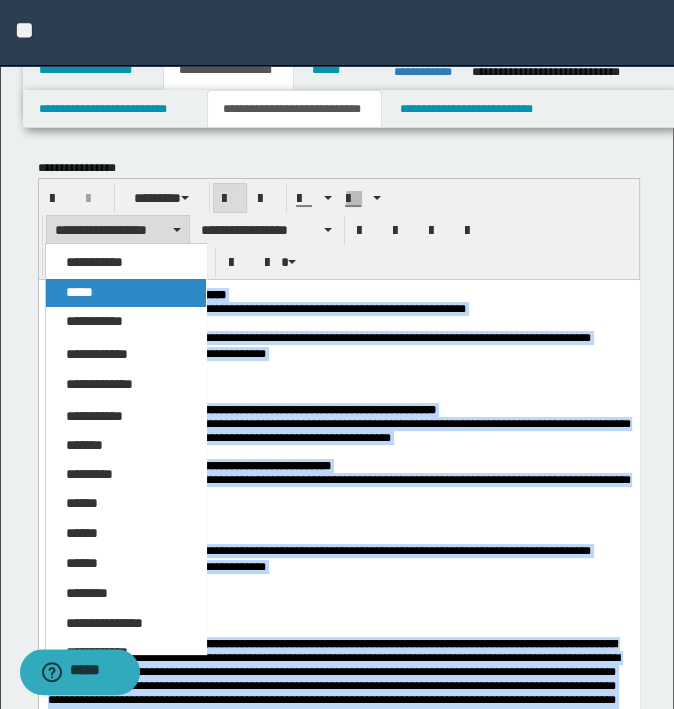 click on "*****" at bounding box center [126, 293] 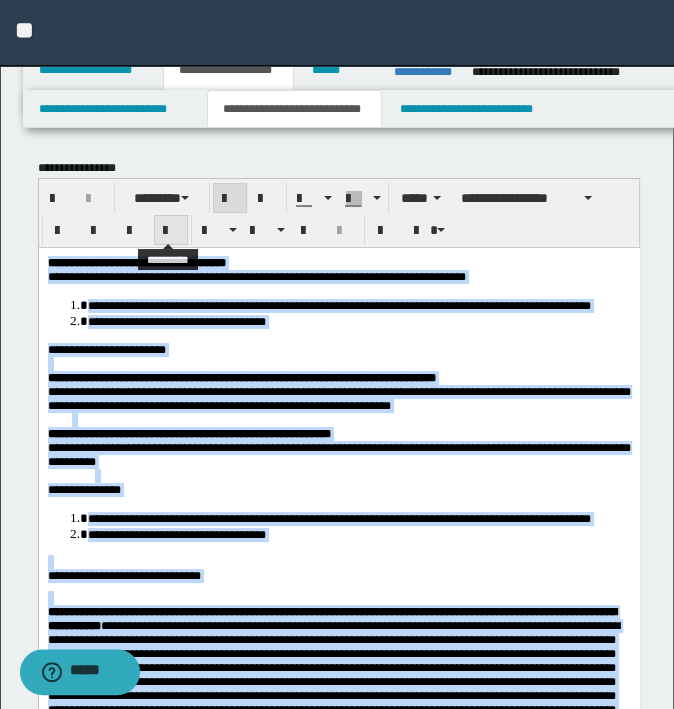 click at bounding box center (171, 231) 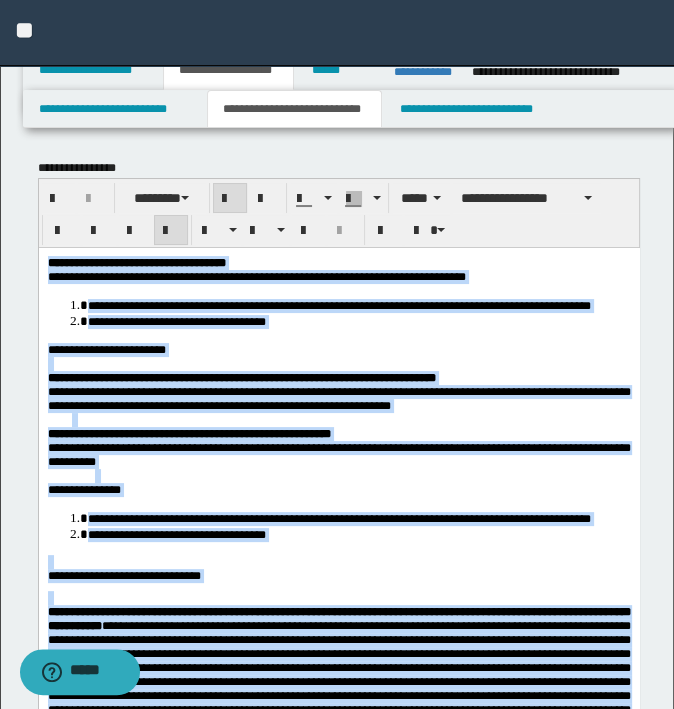 click on "**********" at bounding box center (338, 398) 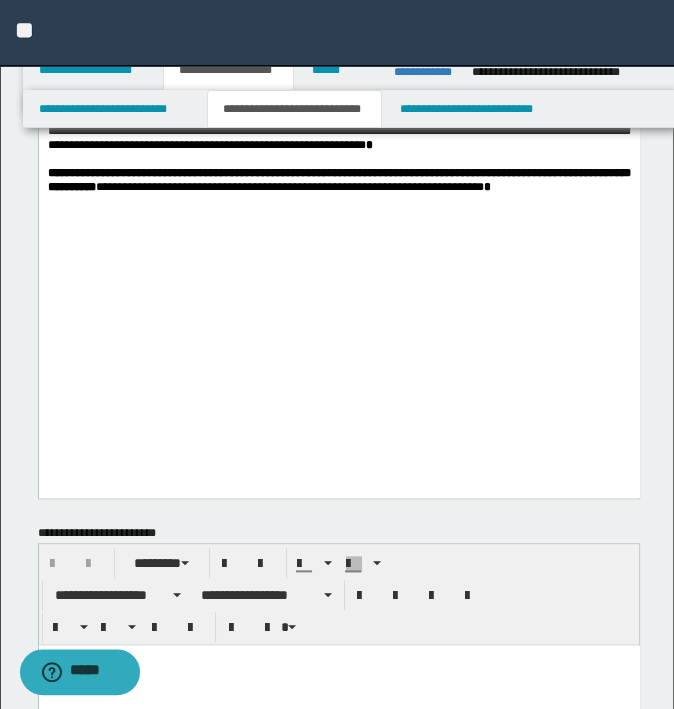 scroll, scrollTop: 1300, scrollLeft: 0, axis: vertical 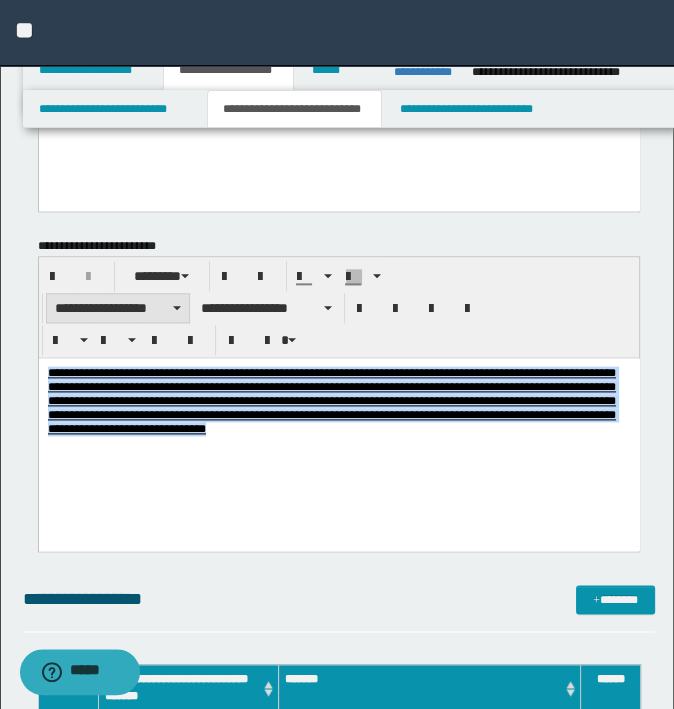 click on "**********" at bounding box center (118, 308) 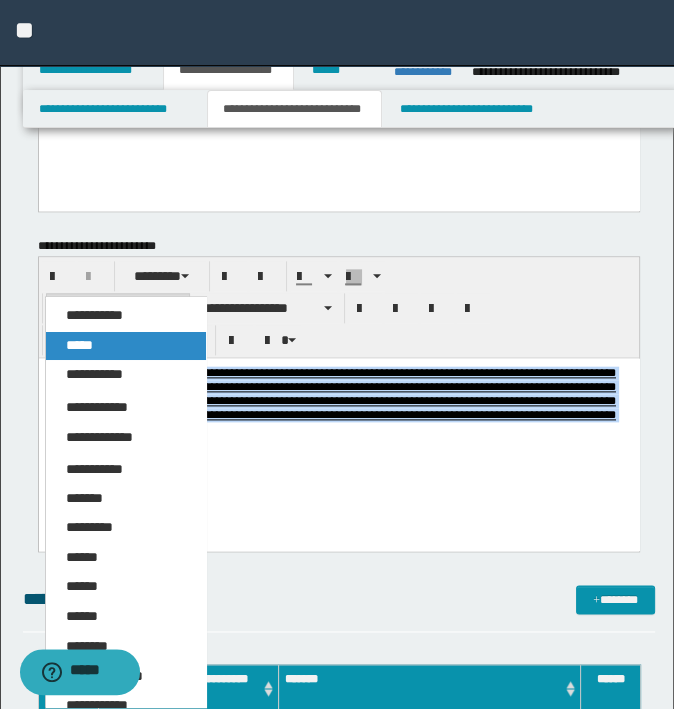 click on "*****" at bounding box center (126, 346) 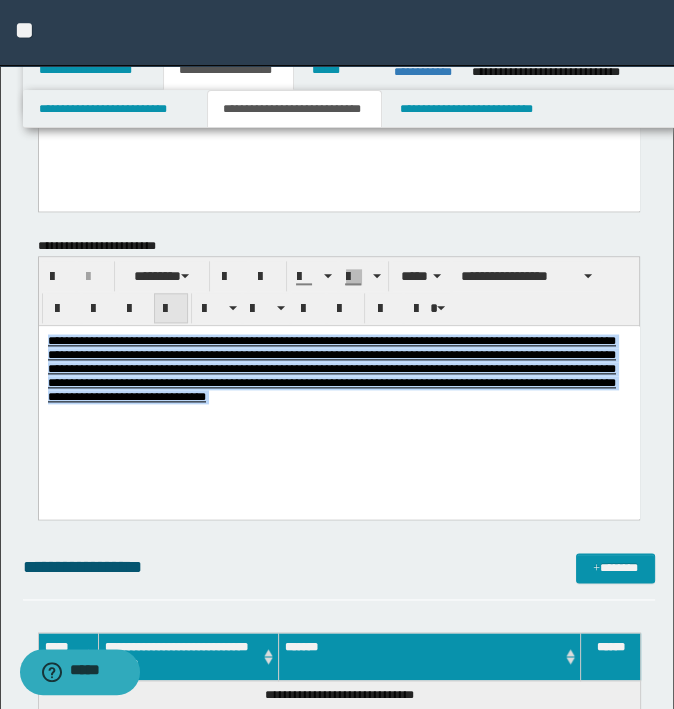 click at bounding box center [171, 308] 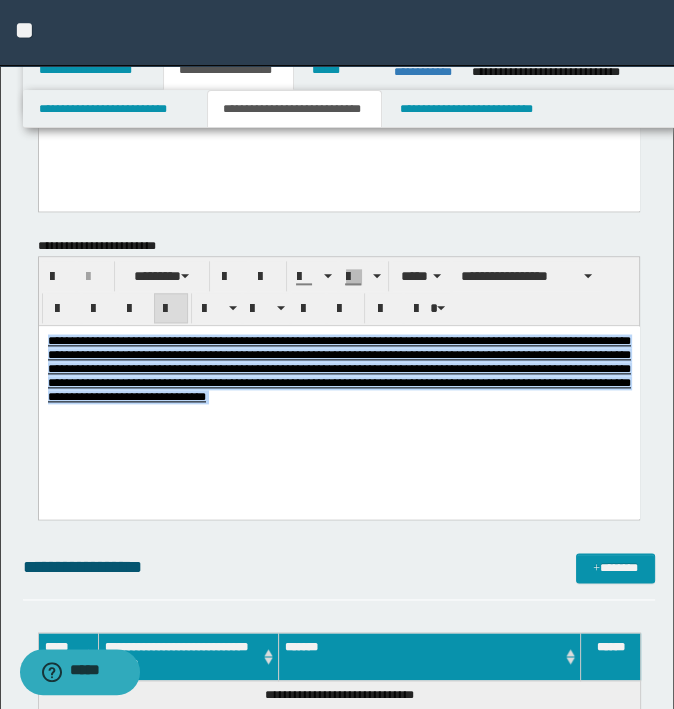 click on "**********" at bounding box center (338, 394) 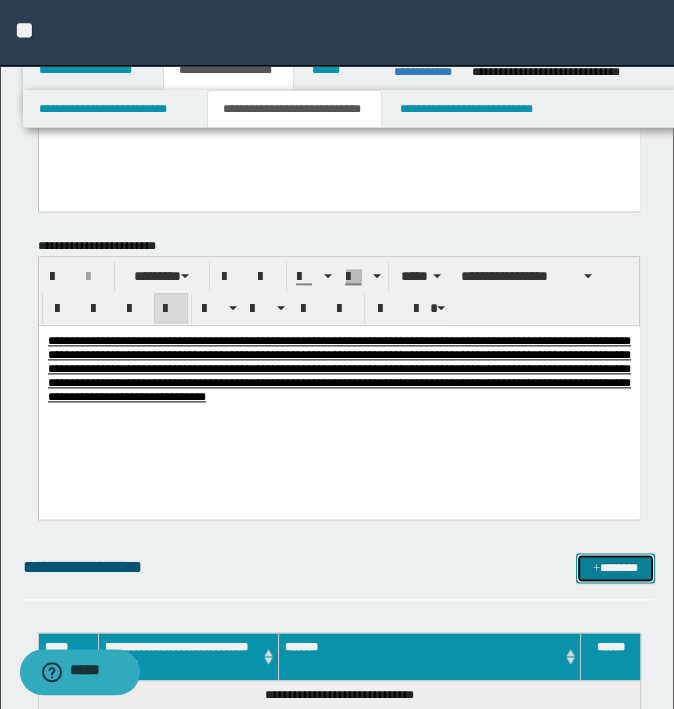 drag, startPoint x: 609, startPoint y: 563, endPoint x: 680, endPoint y: 563, distance: 71 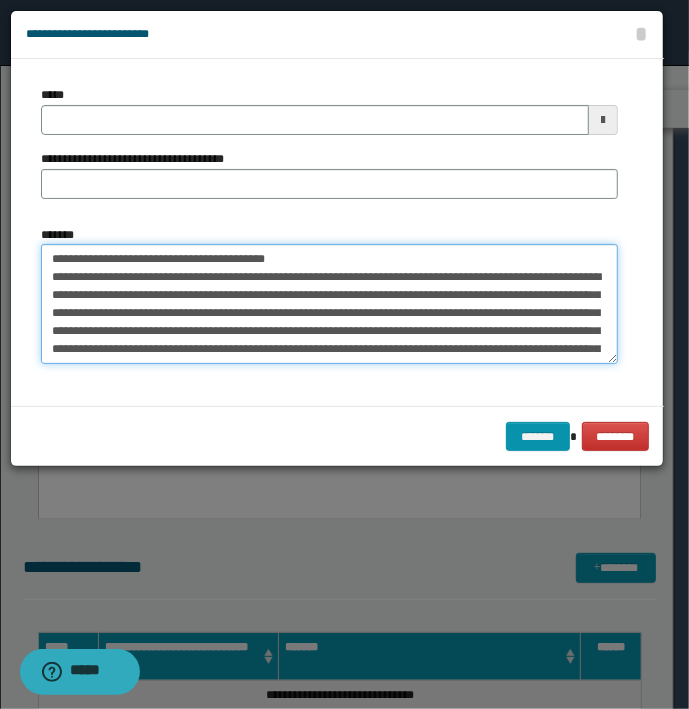 click on "*******" at bounding box center (329, 304) 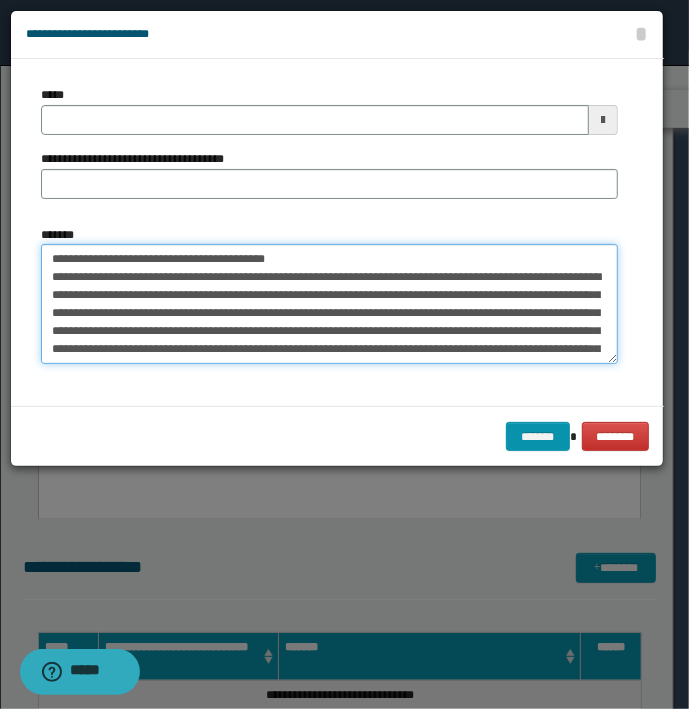 type on "**********" 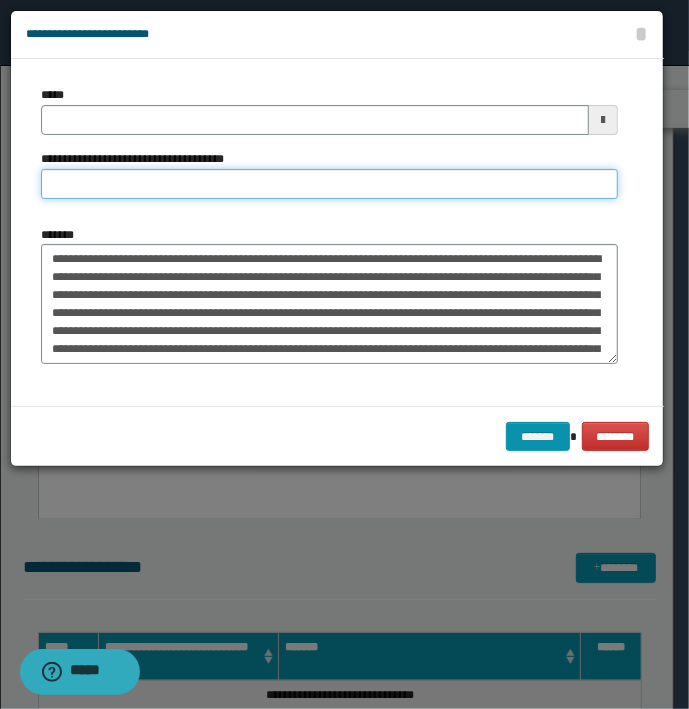 type on "**********" 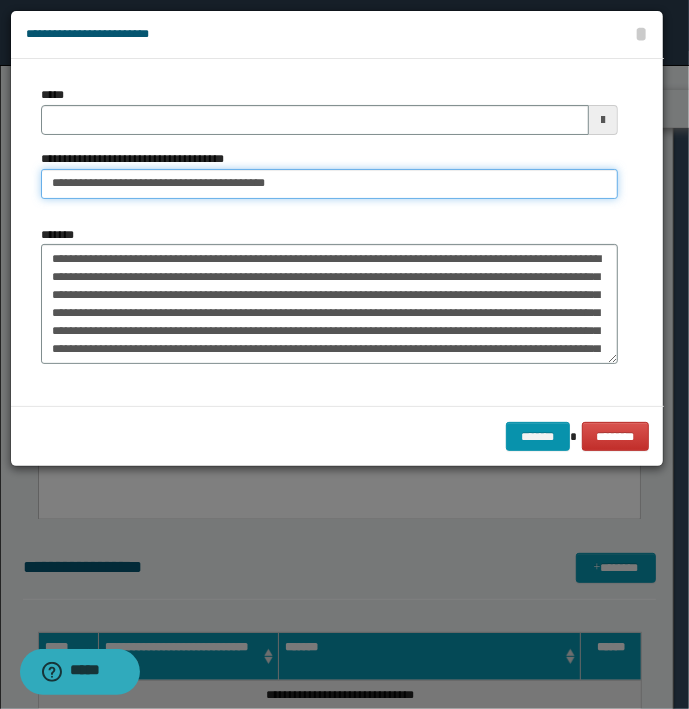 type 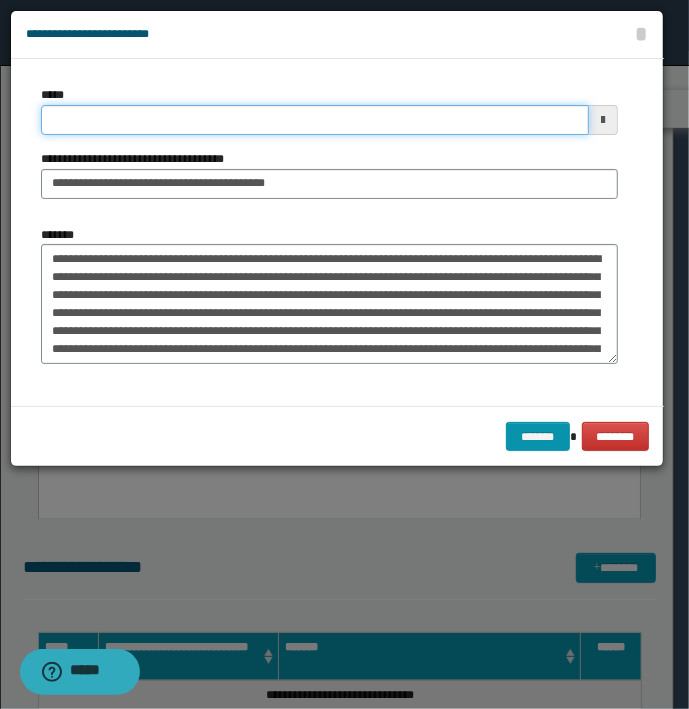 click on "*****" at bounding box center (315, 120) 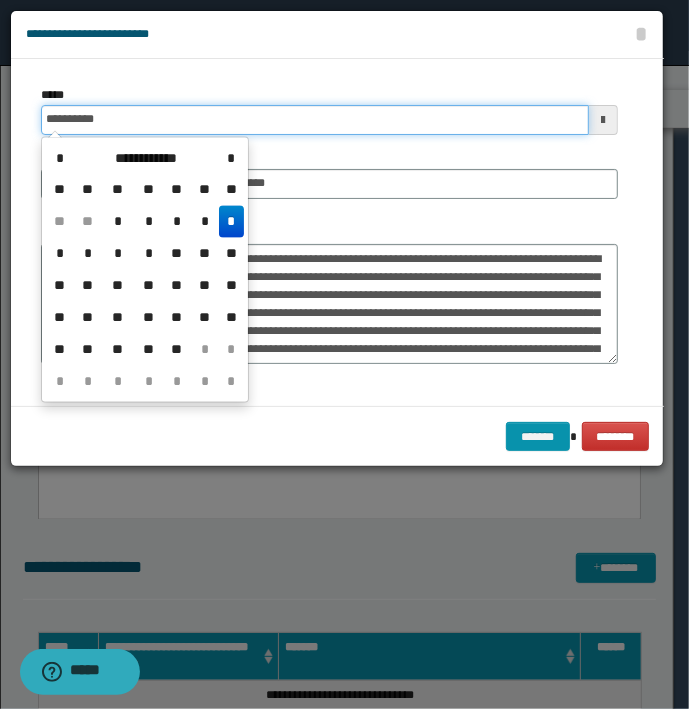 type on "**********" 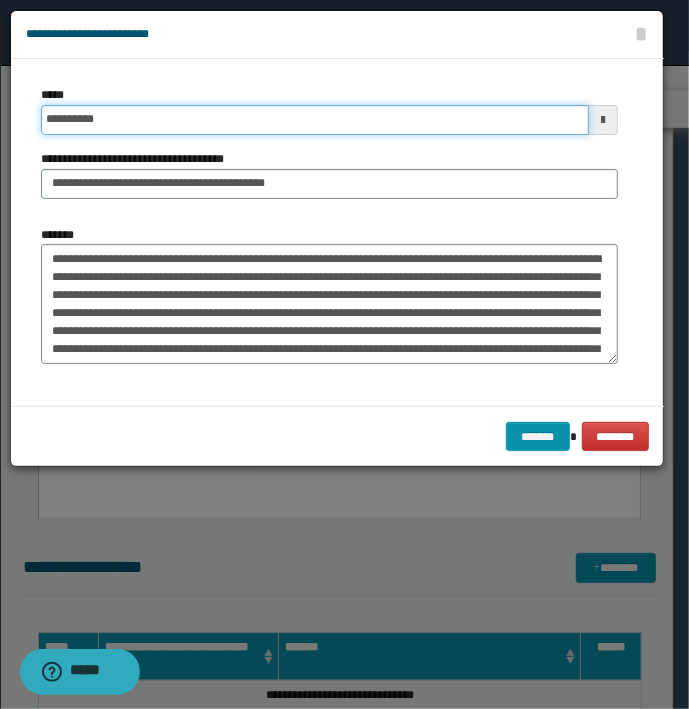 click on "*******" at bounding box center (538, 437) 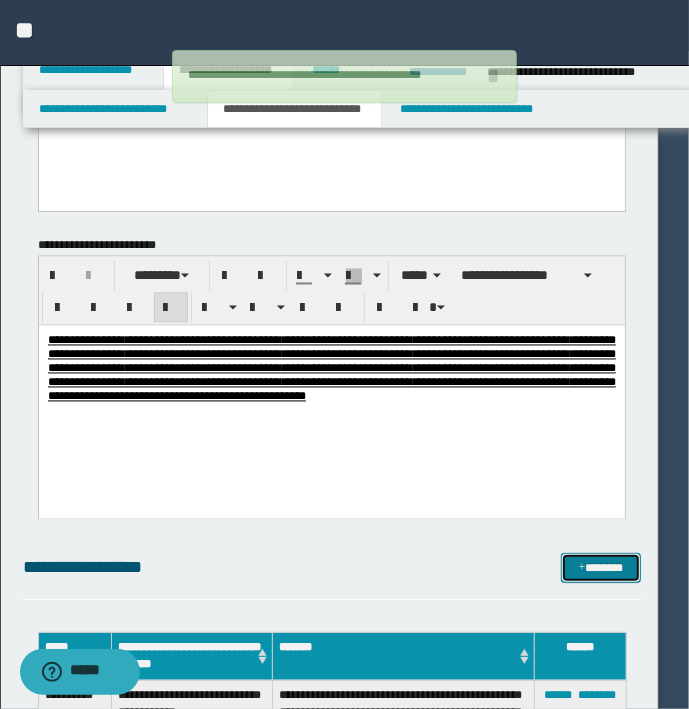 type 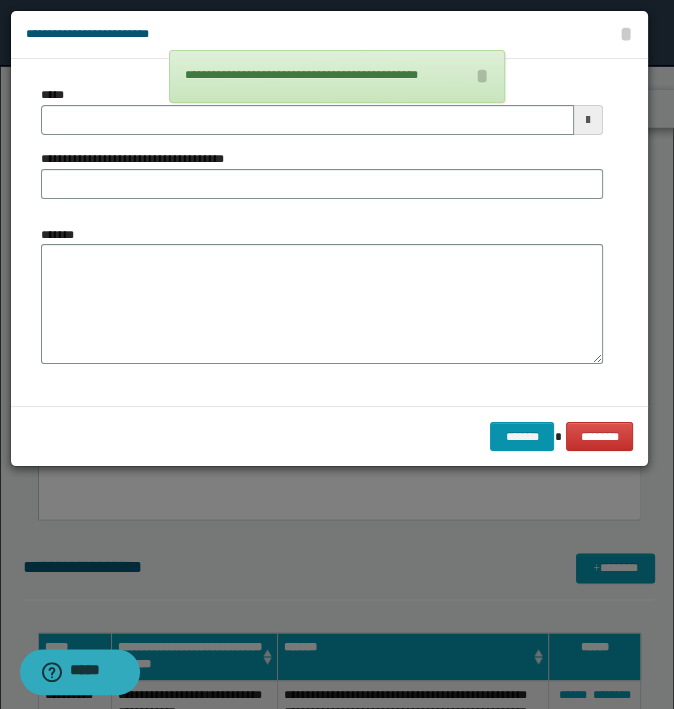 type 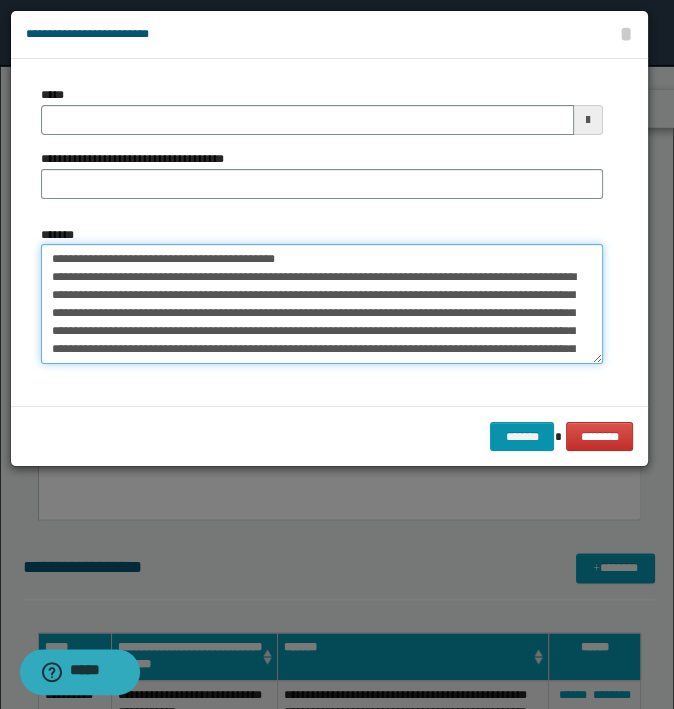 click on "*******" at bounding box center [322, 304] 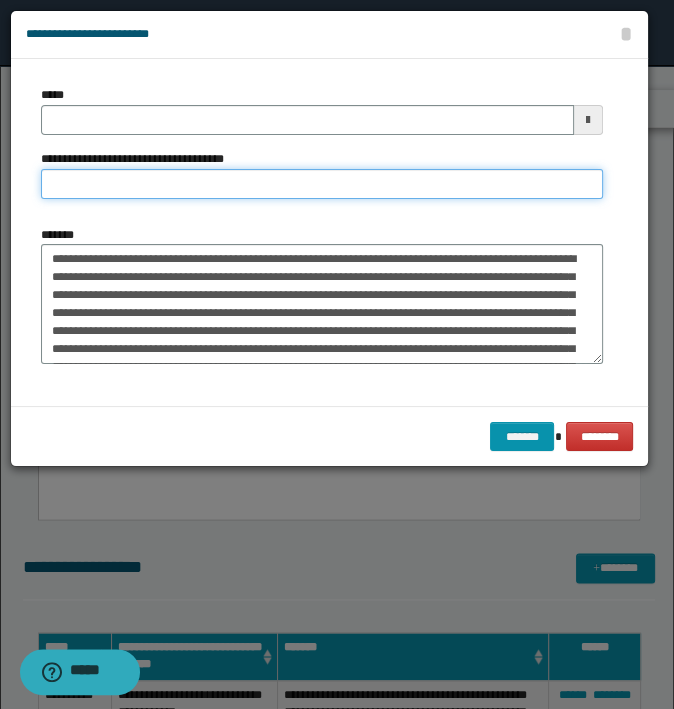 type on "**********" 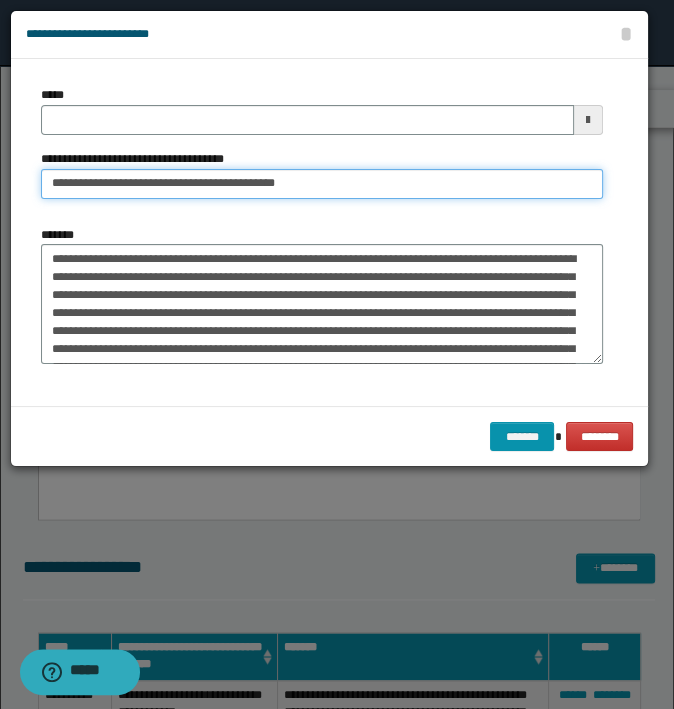 type 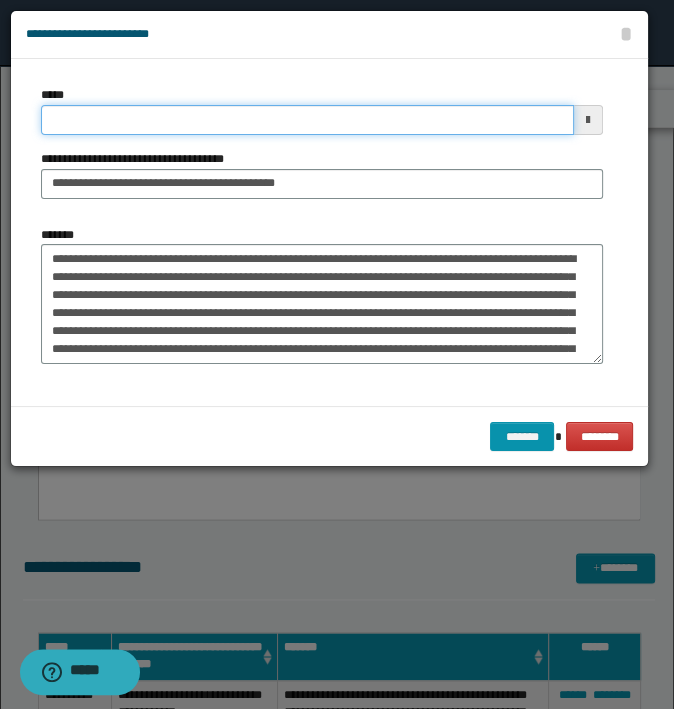 click on "*****" at bounding box center (307, 120) 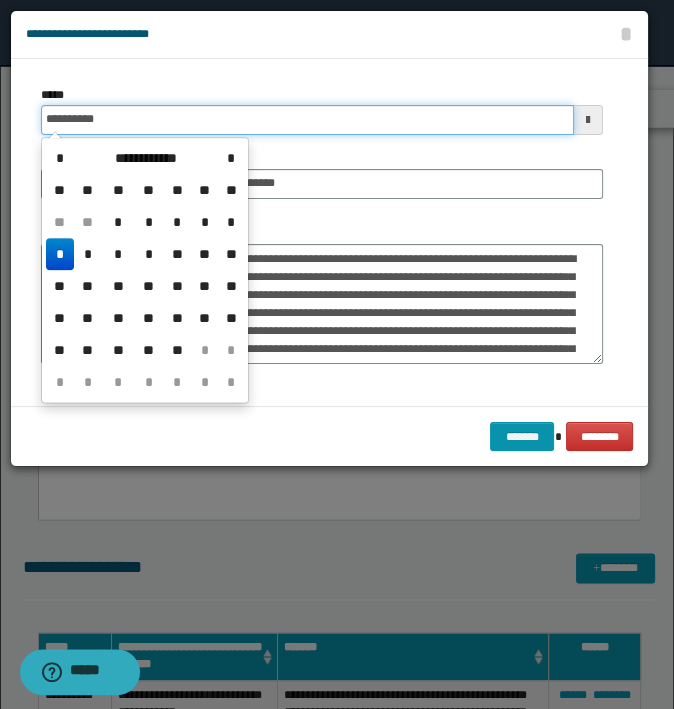 type on "**********" 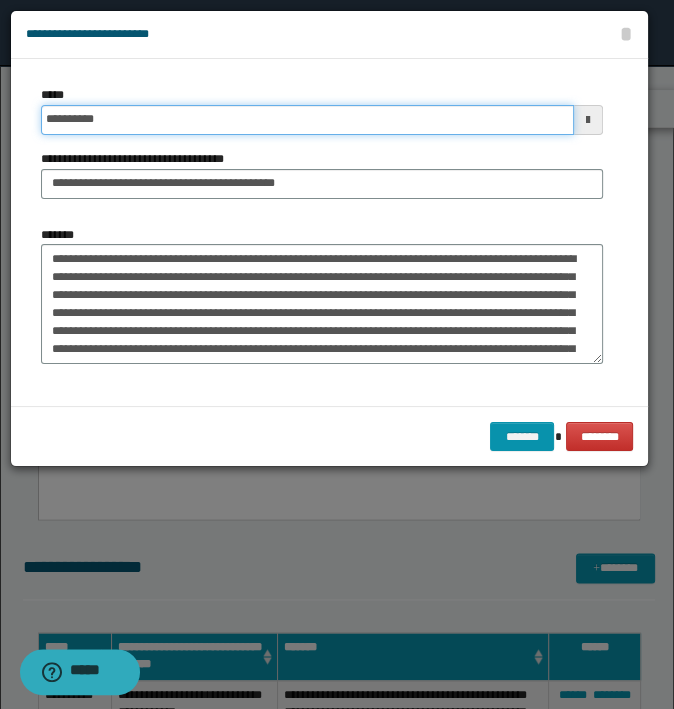 click on "*******" at bounding box center [522, 437] 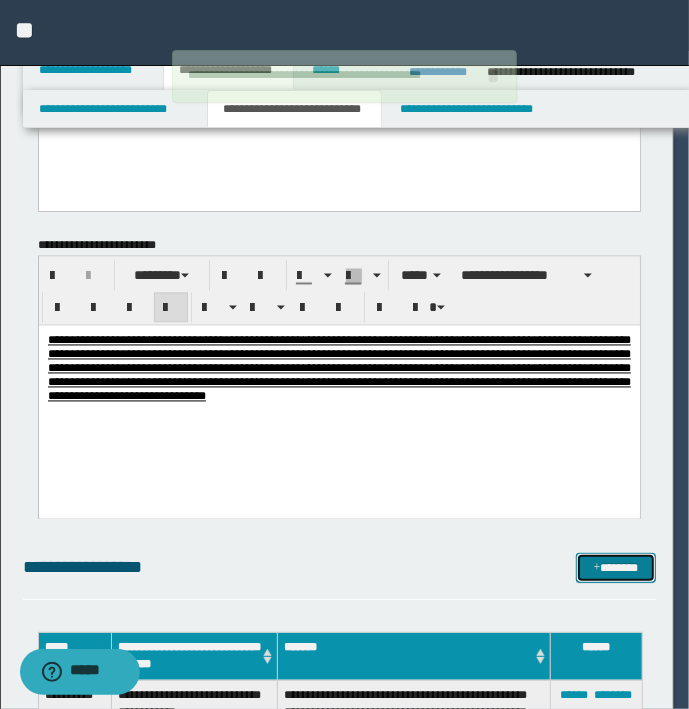 type 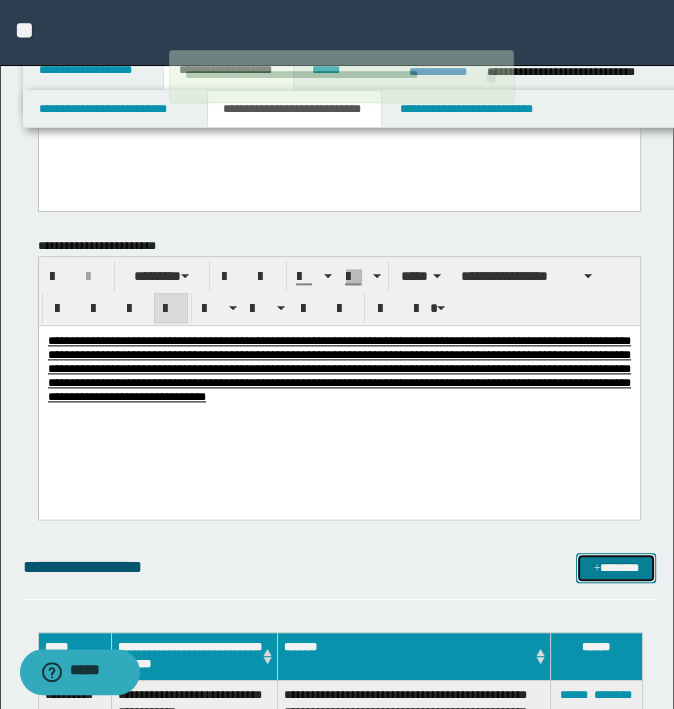 click on "*******" at bounding box center (615, 568) 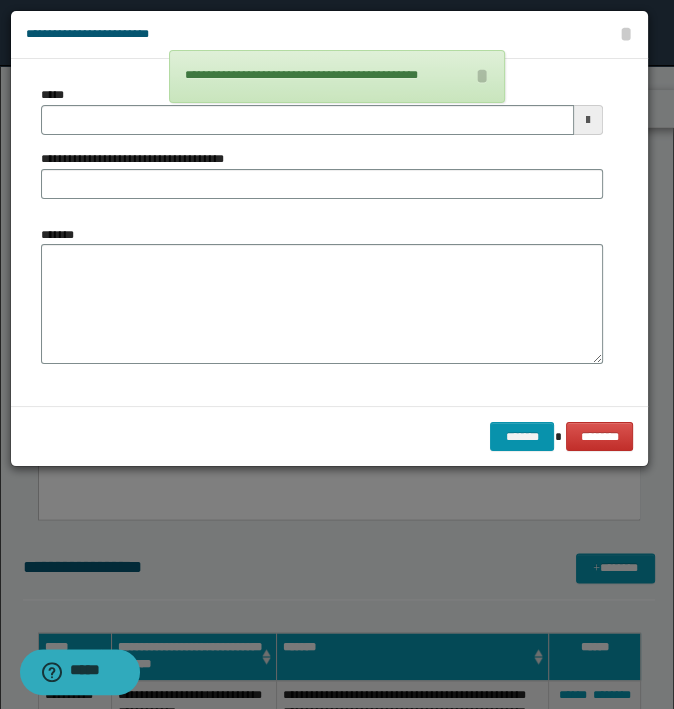 type 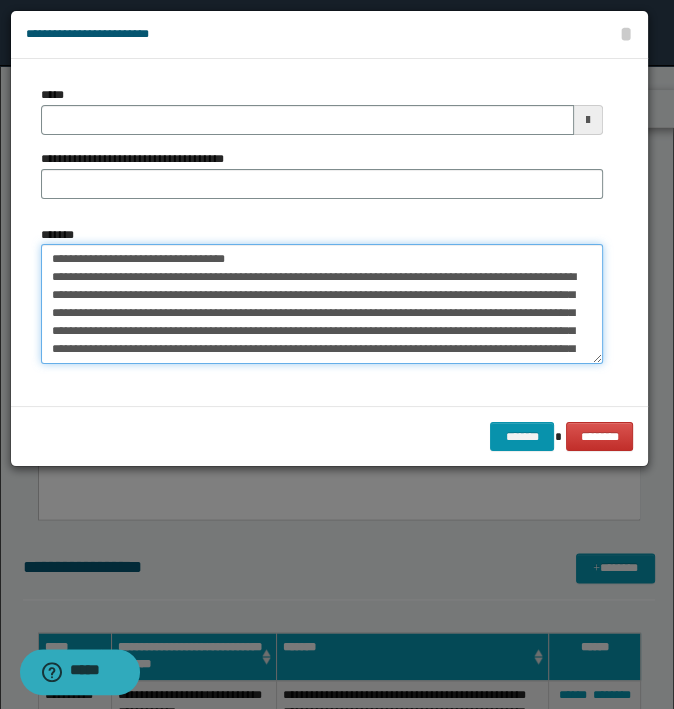 click on "*******" at bounding box center [322, 304] 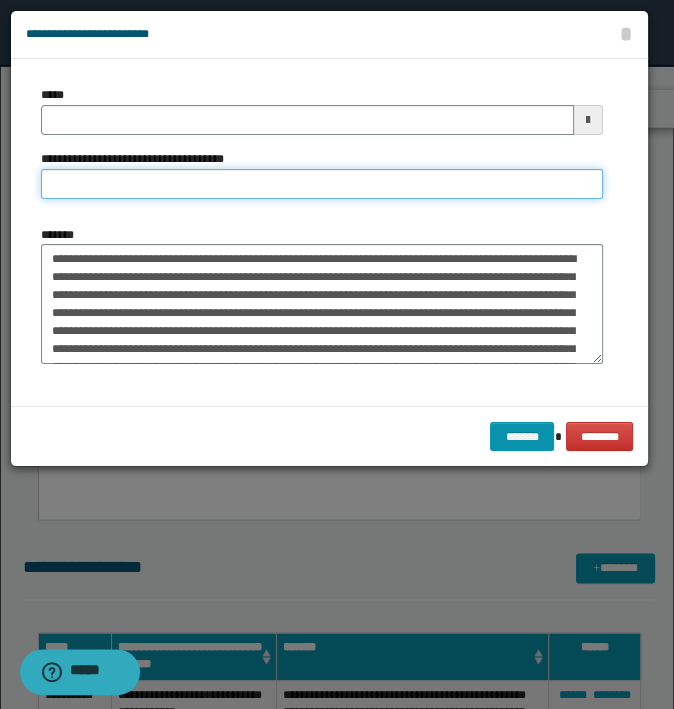 type on "**********" 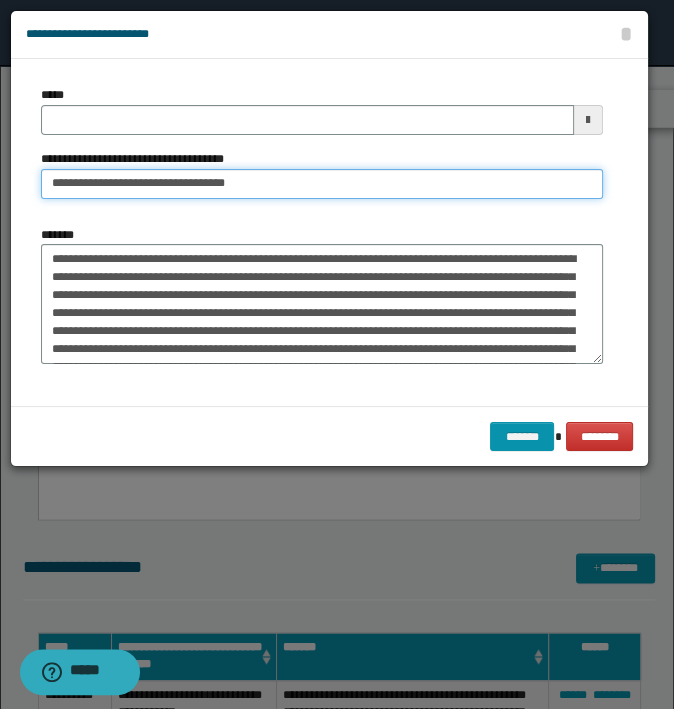 type 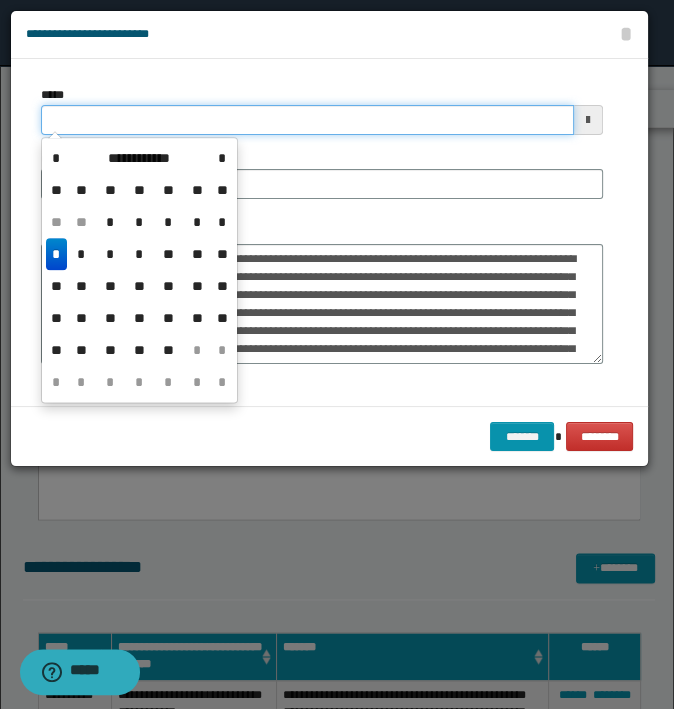 click on "*****" at bounding box center (307, 120) 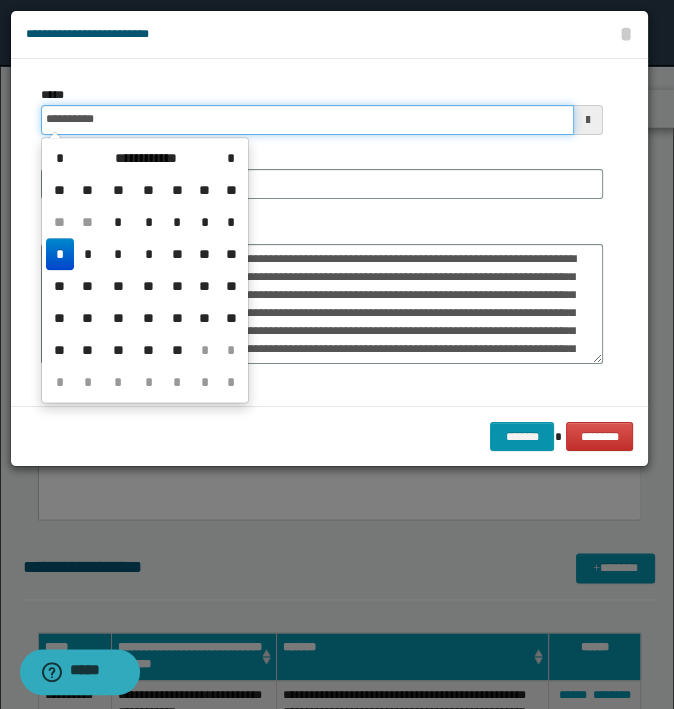 type on "**********" 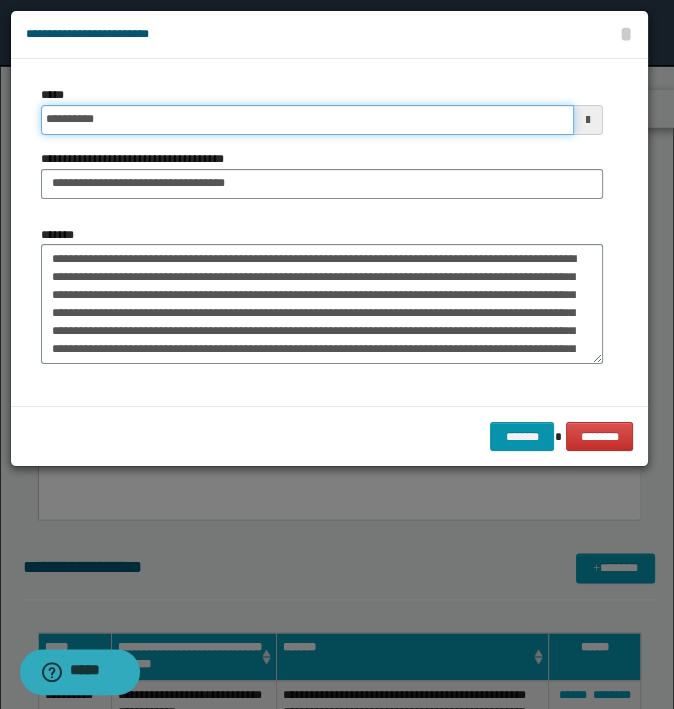 click on "*******" at bounding box center [522, 437] 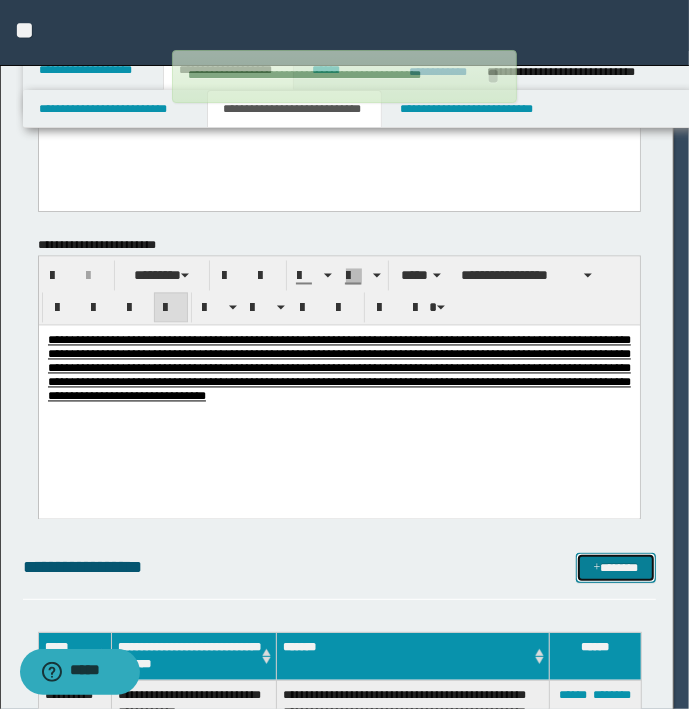 type 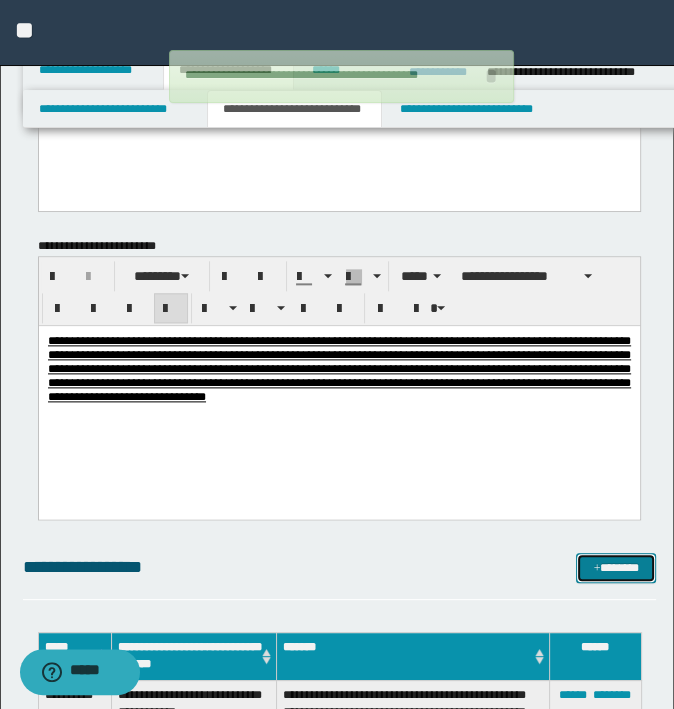 click on "*******" at bounding box center [615, 568] 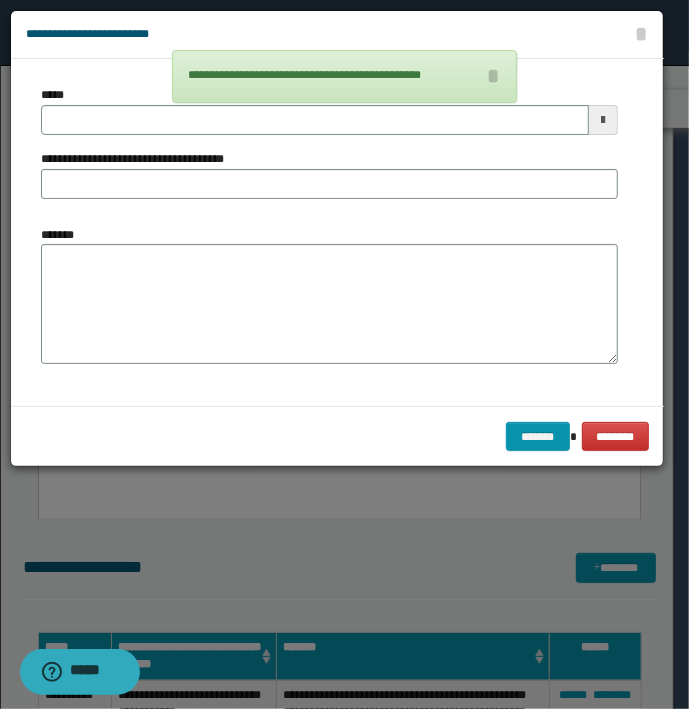 type 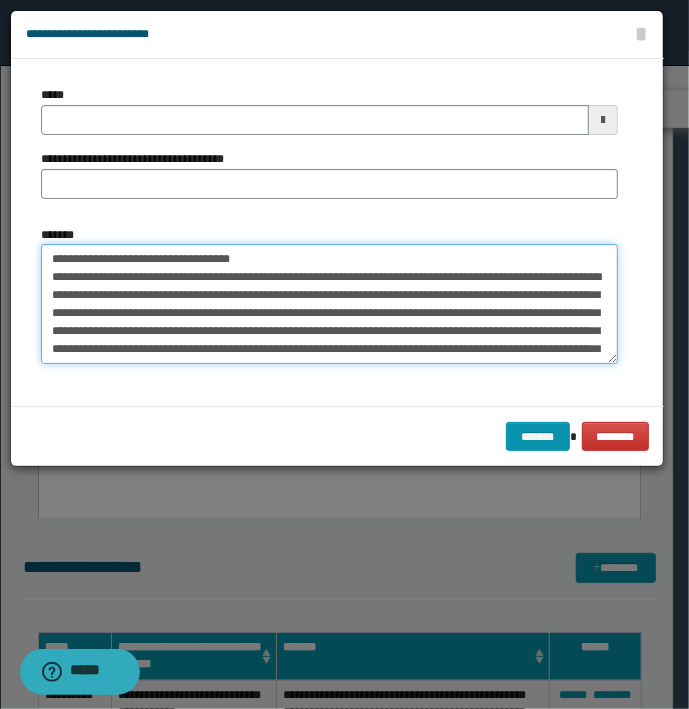 click on "*******" at bounding box center (329, 304) 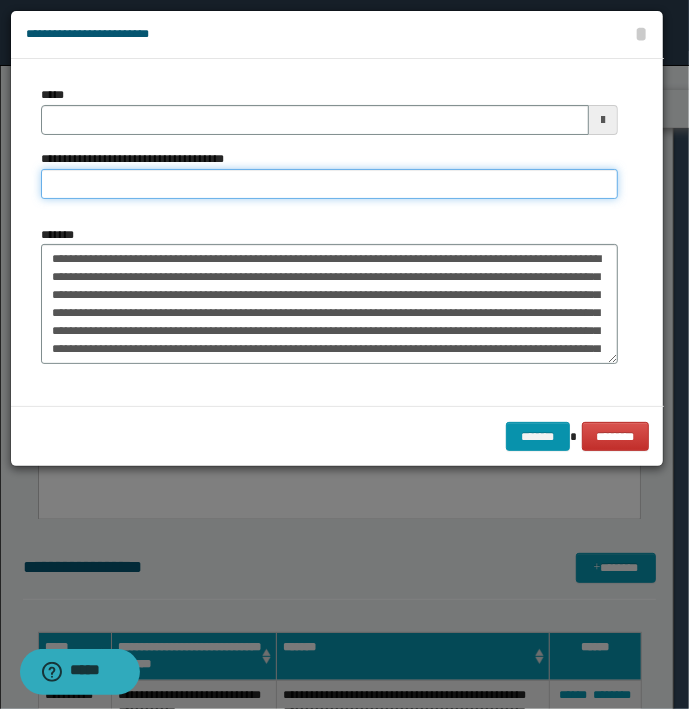 type on "**********" 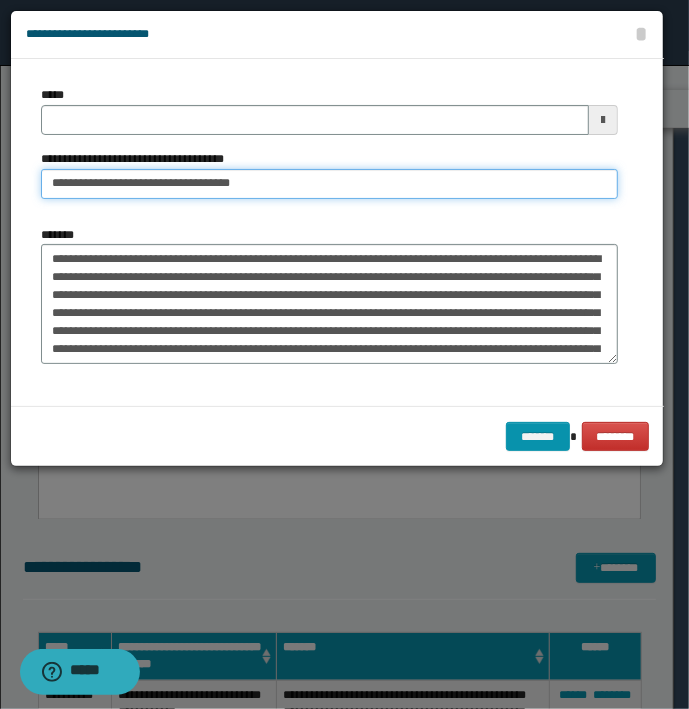 type 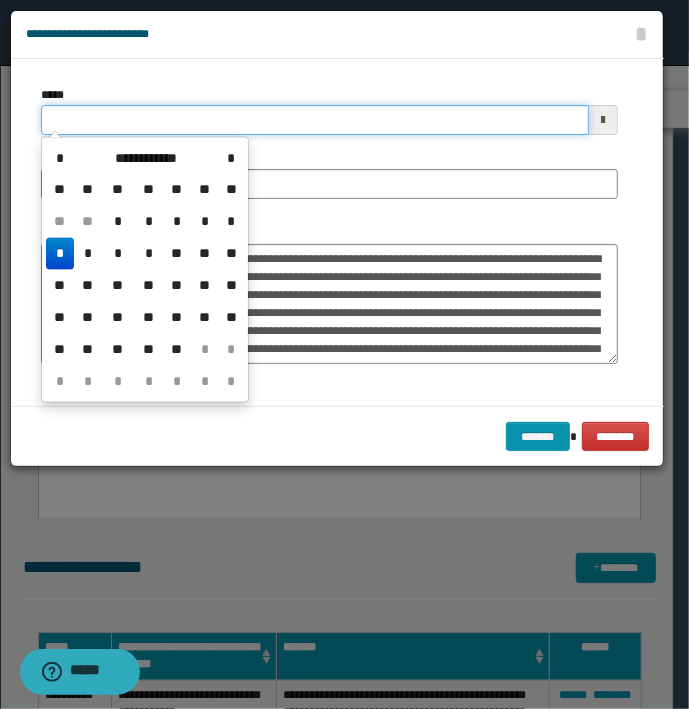 click on "*****" at bounding box center [315, 120] 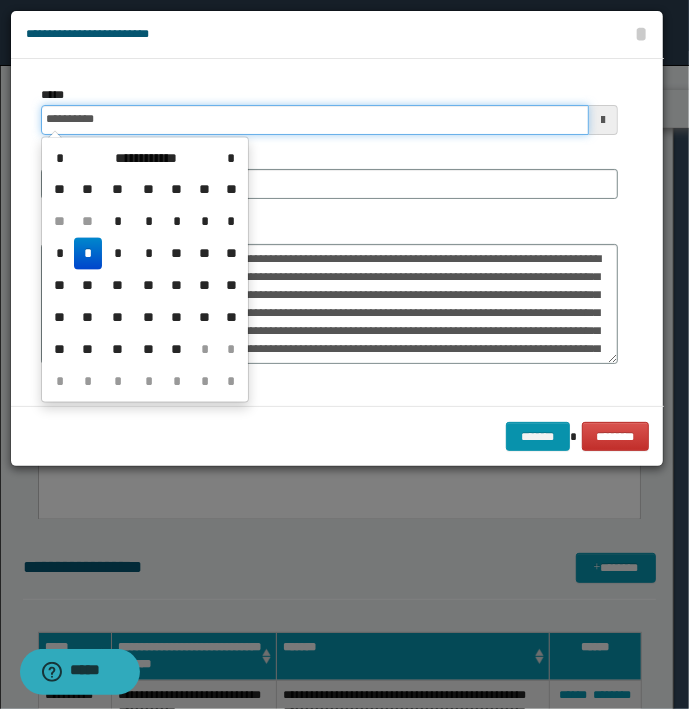 type on "**********" 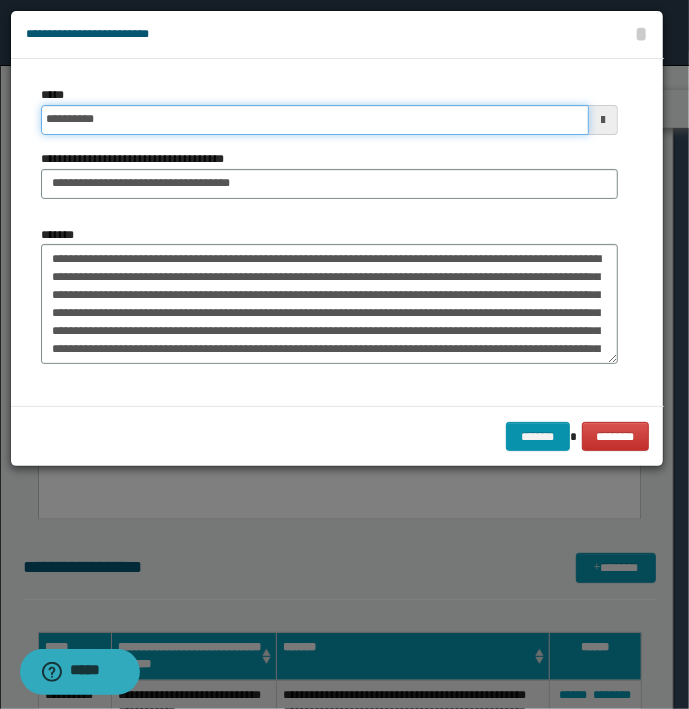 click on "*******" at bounding box center (538, 437) 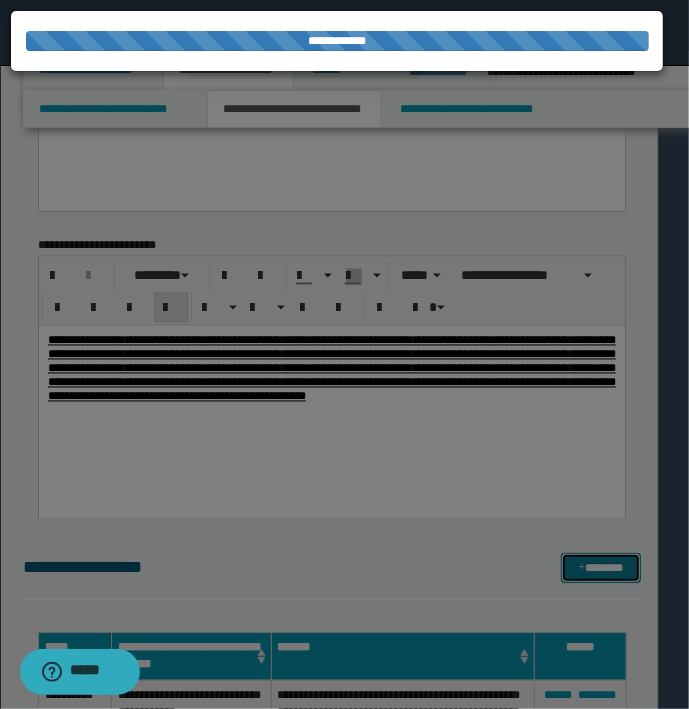 type 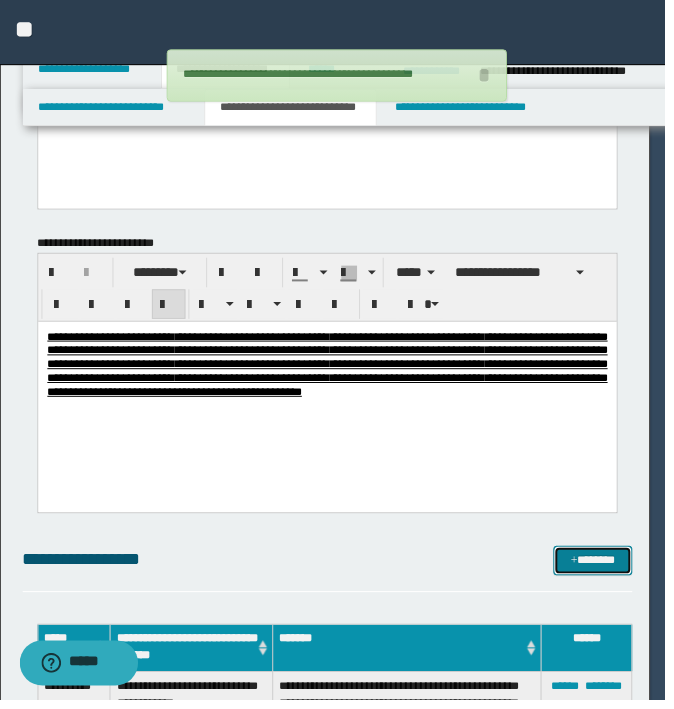 click on "*******" at bounding box center [600, 568] 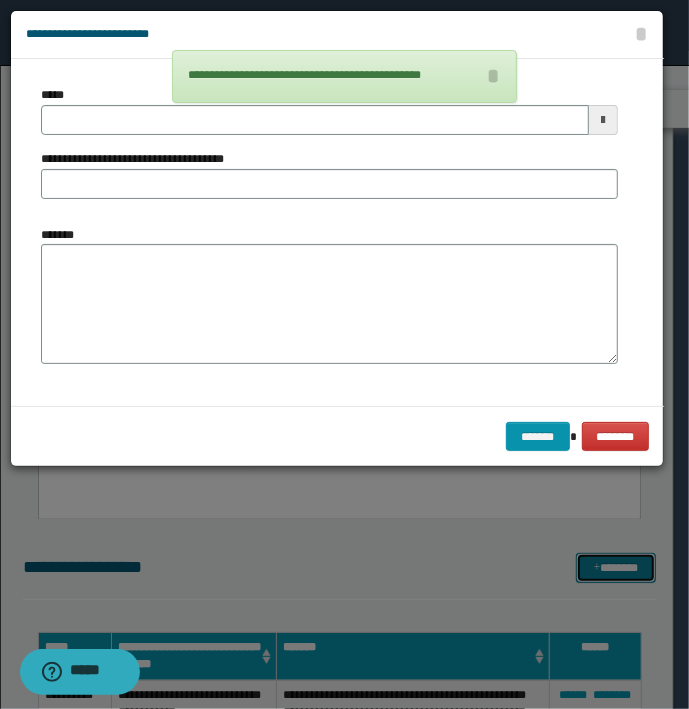 type 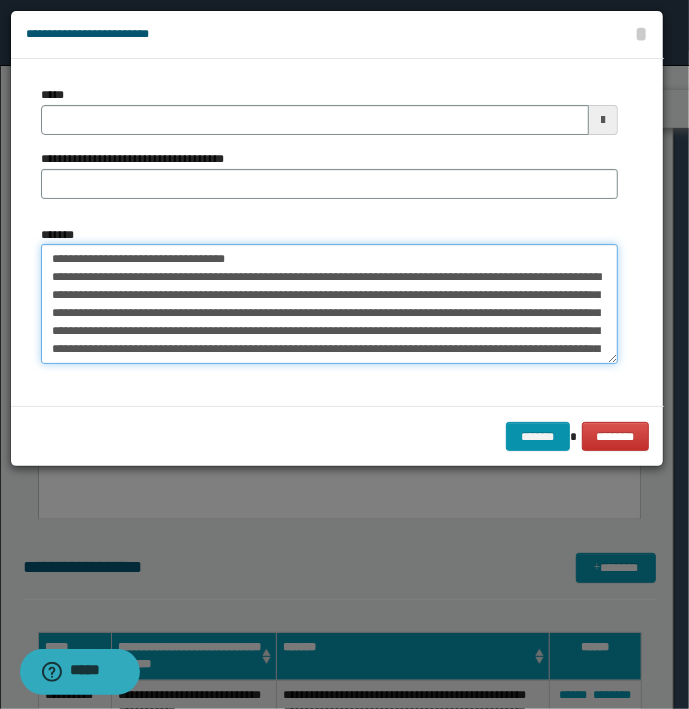 click on "*******" at bounding box center (329, 304) 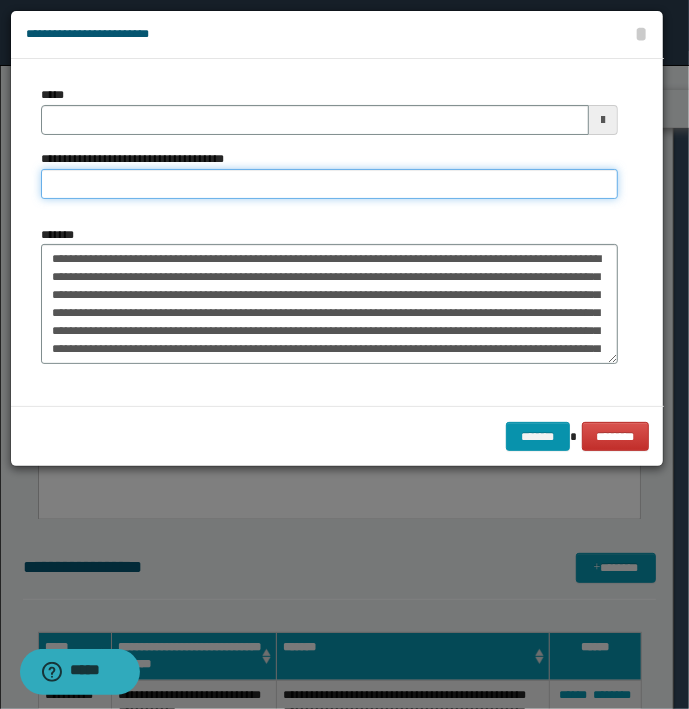 type on "**********" 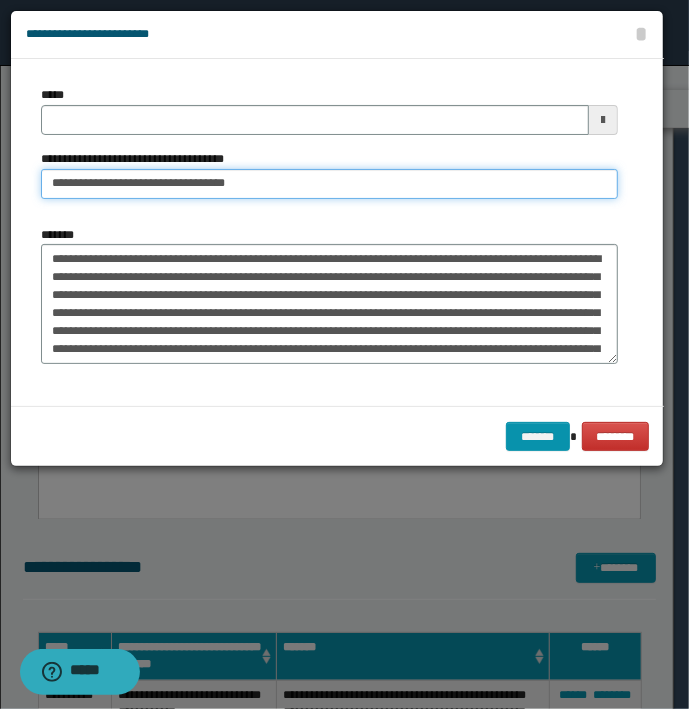 type 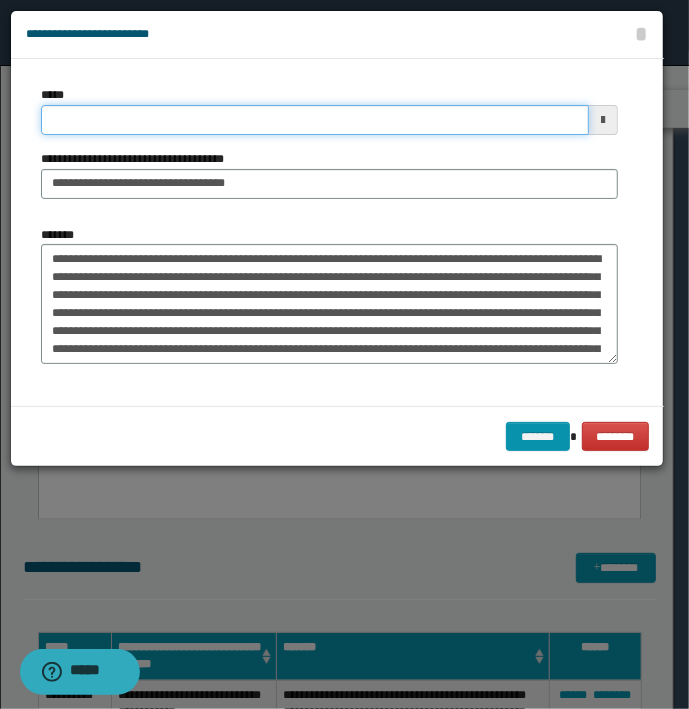 click on "*****" at bounding box center [315, 120] 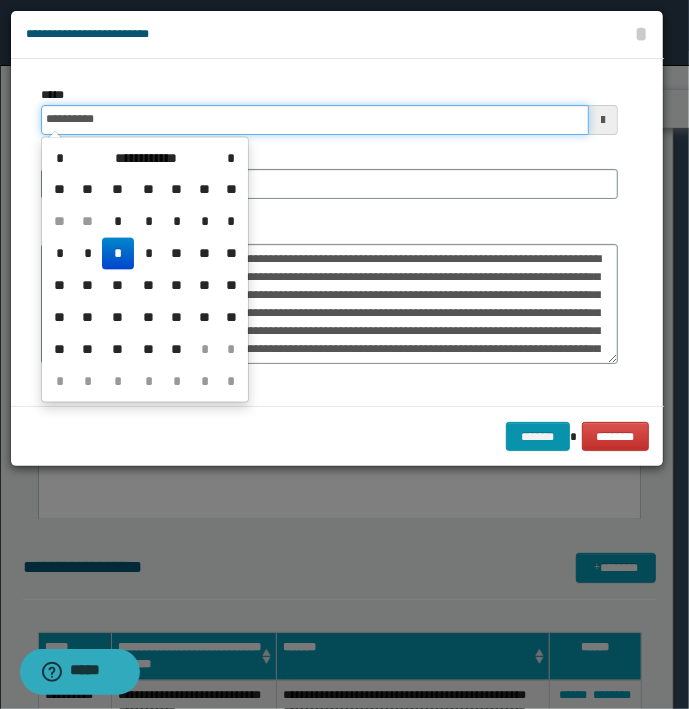 type on "**********" 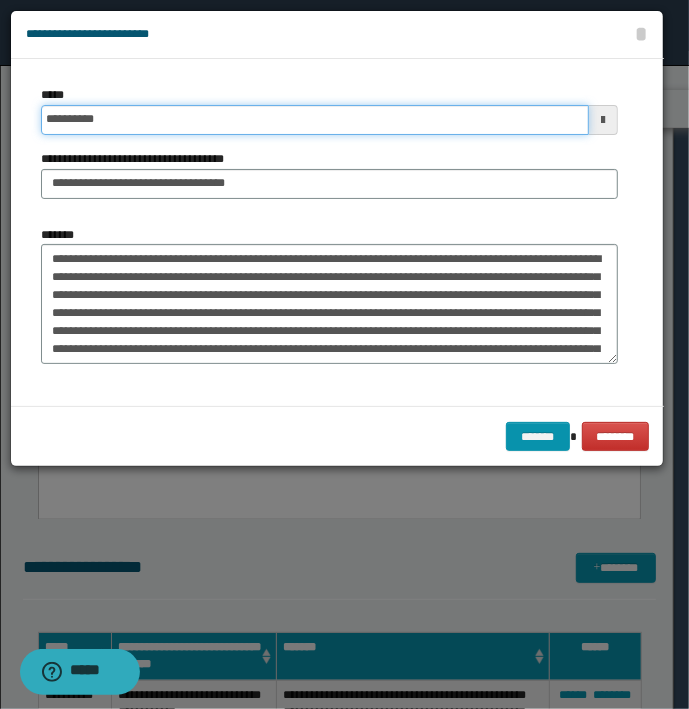 click on "*******" at bounding box center [538, 437] 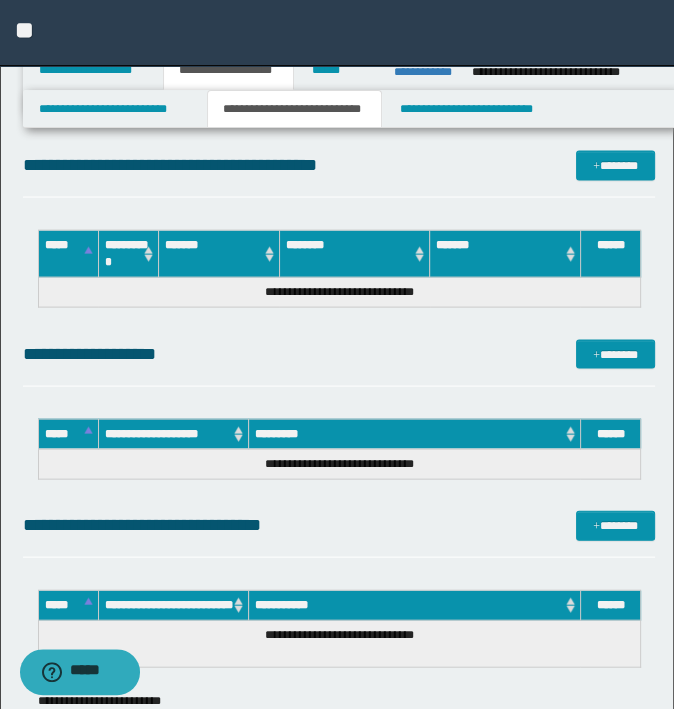 scroll, scrollTop: 6700, scrollLeft: 0, axis: vertical 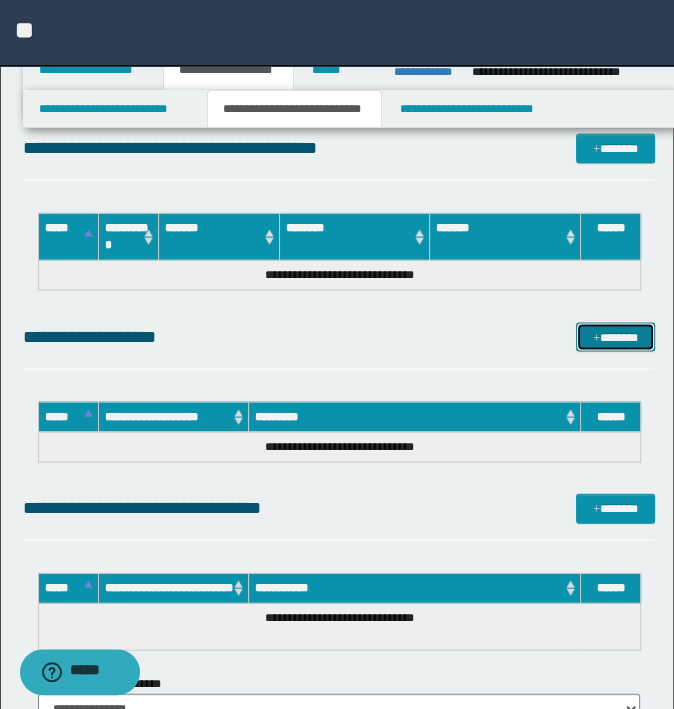 drag, startPoint x: 602, startPoint y: 342, endPoint x: 682, endPoint y: 342, distance: 80 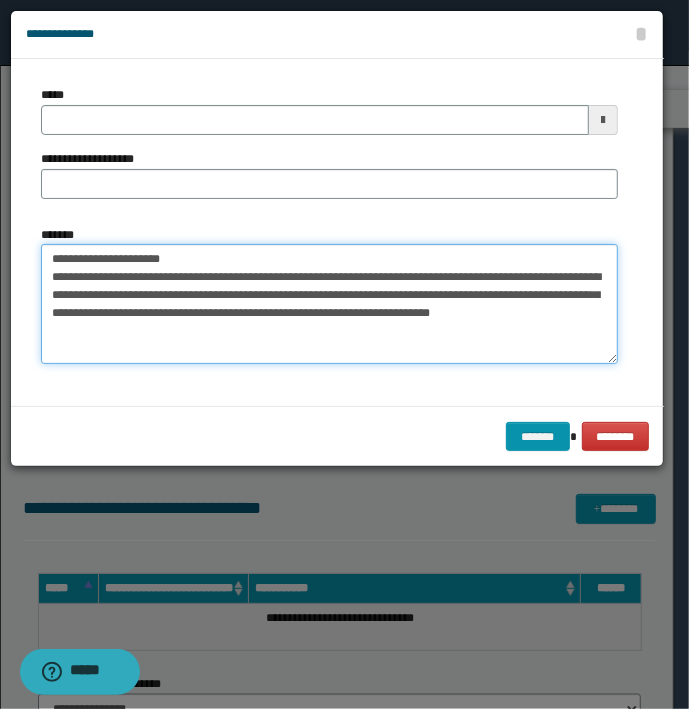 click on "**********" at bounding box center (329, 304) 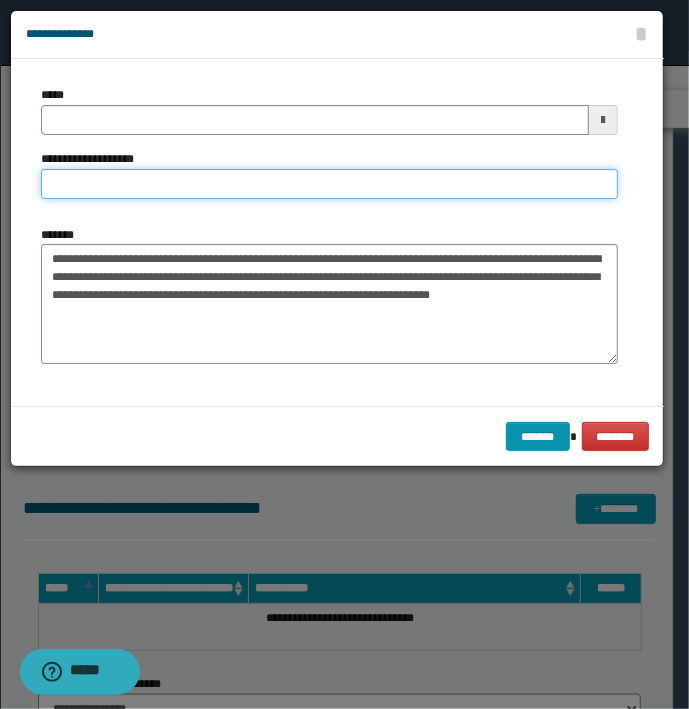 type on "**********" 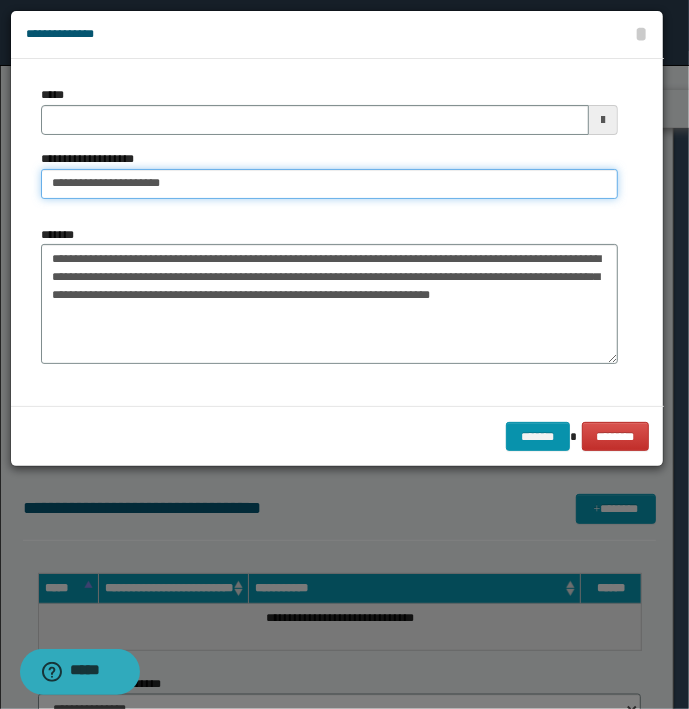 type 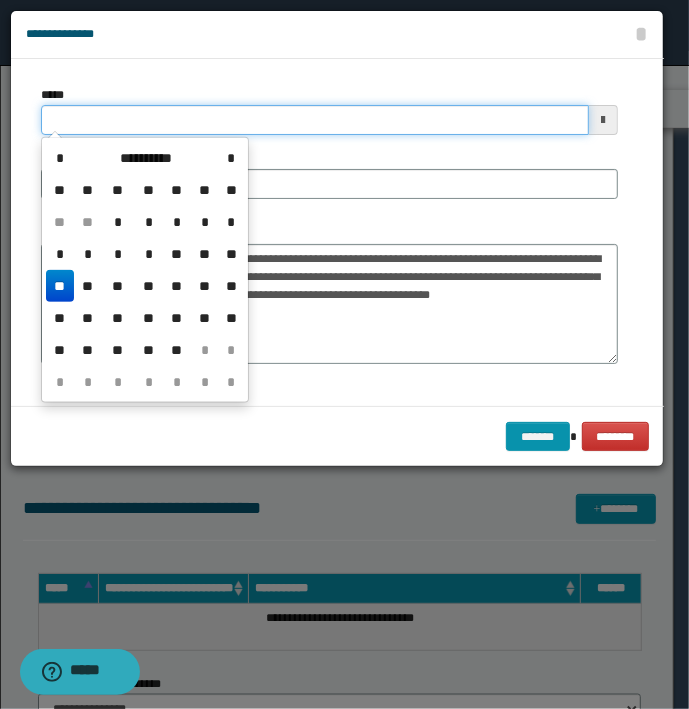 click on "*****" at bounding box center [315, 120] 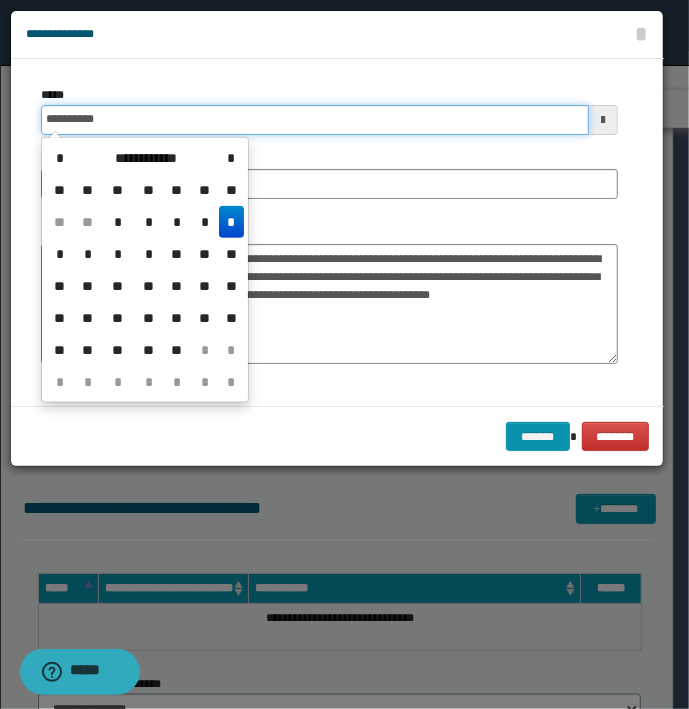 type on "**********" 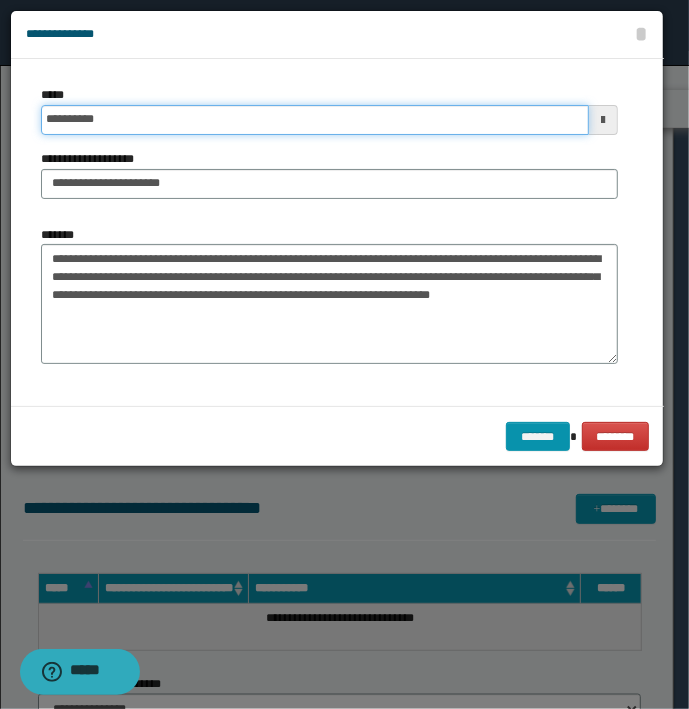 click on "*******" at bounding box center (538, 437) 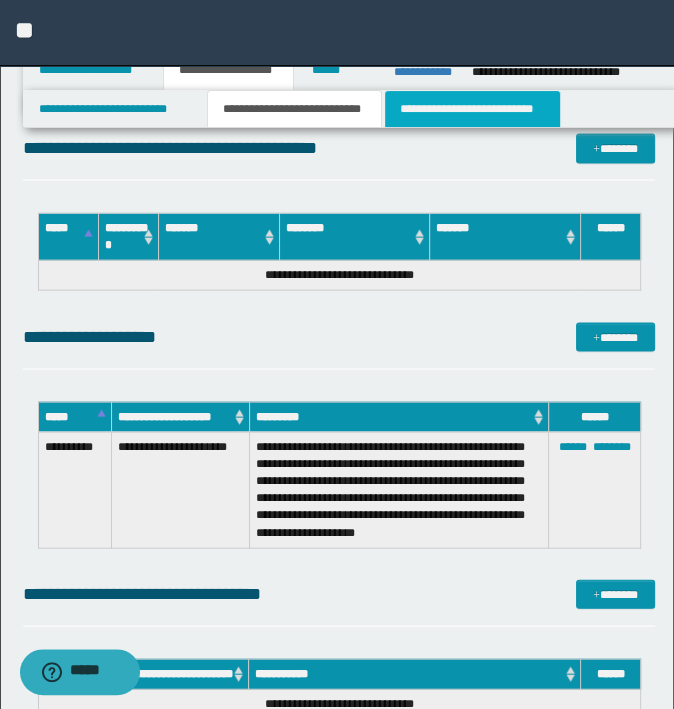 click on "**********" at bounding box center (472, 109) 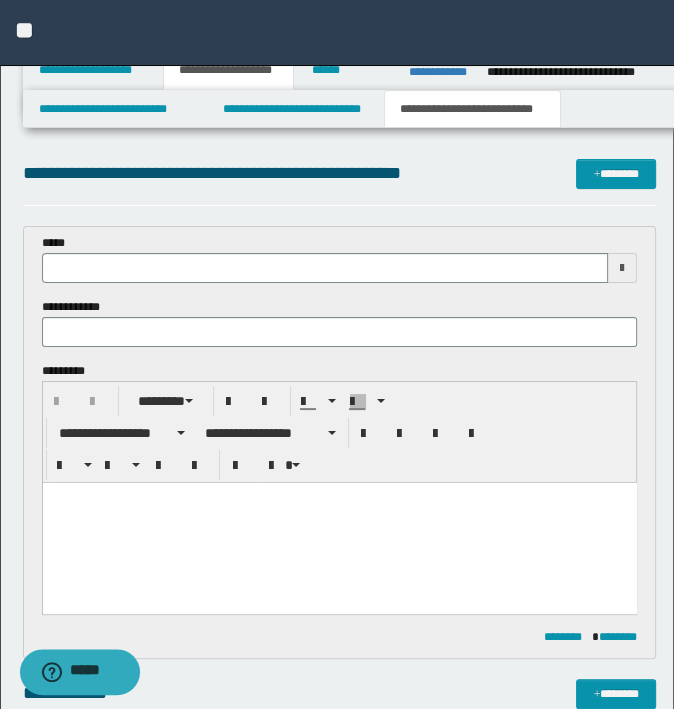 scroll, scrollTop: 0, scrollLeft: 0, axis: both 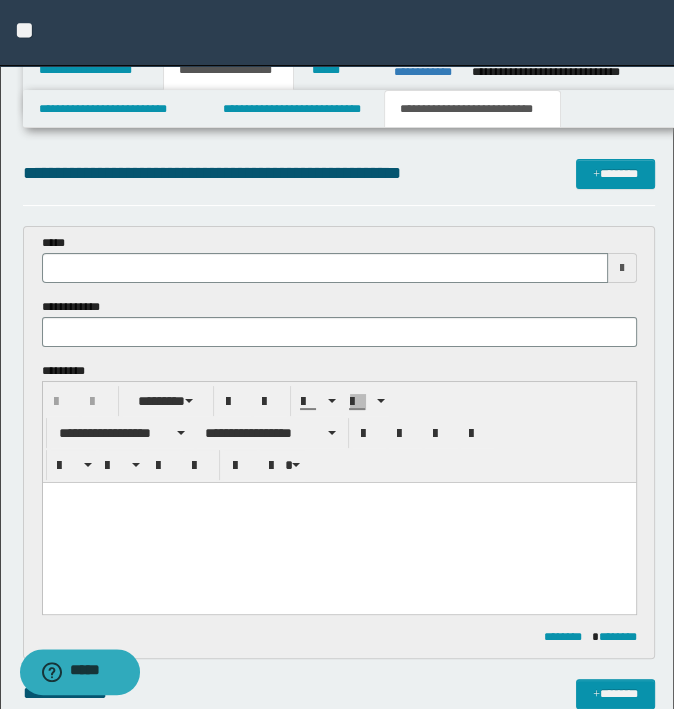 click on "**********" at bounding box center (337, 909) 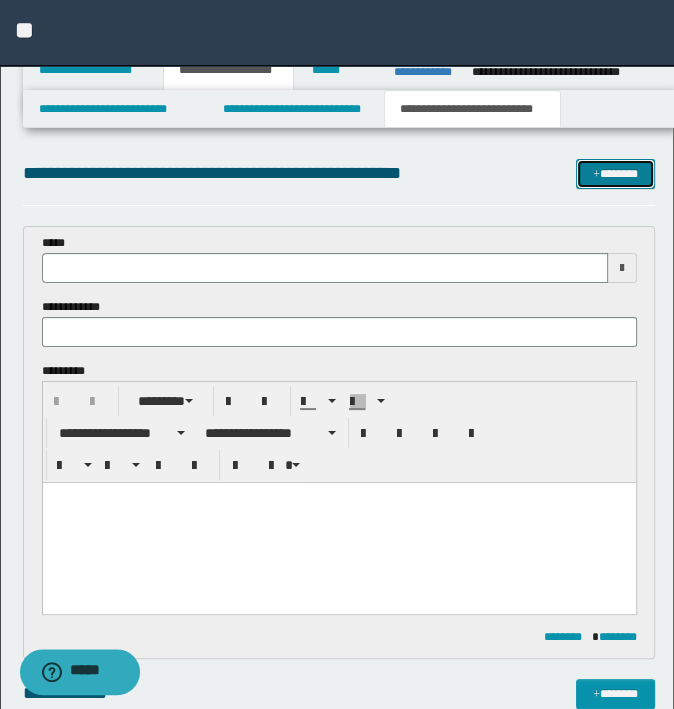 click on "*******" at bounding box center (615, 174) 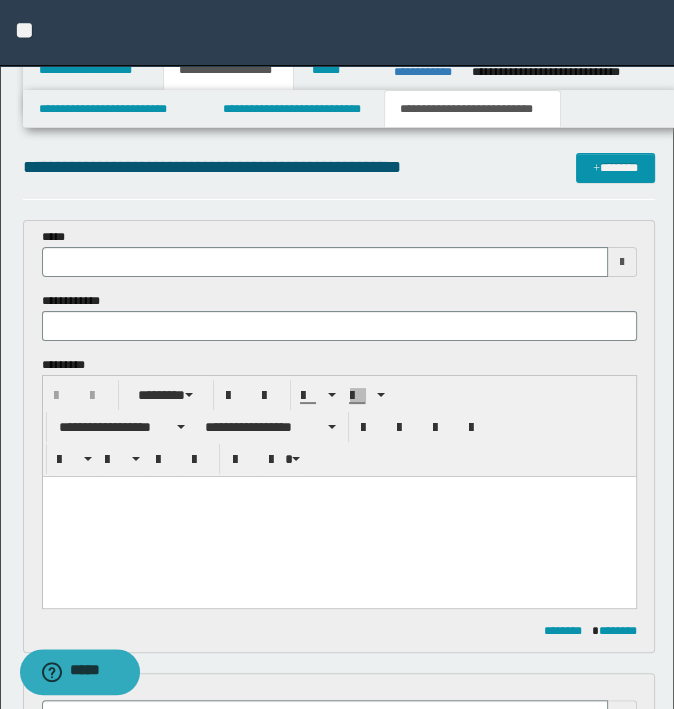 scroll, scrollTop: 0, scrollLeft: 0, axis: both 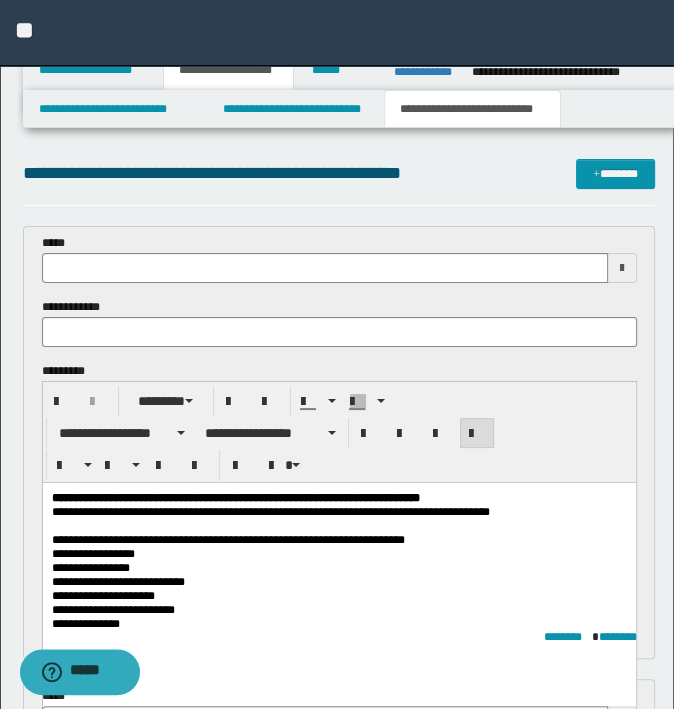 click on "**********" at bounding box center (270, 511) 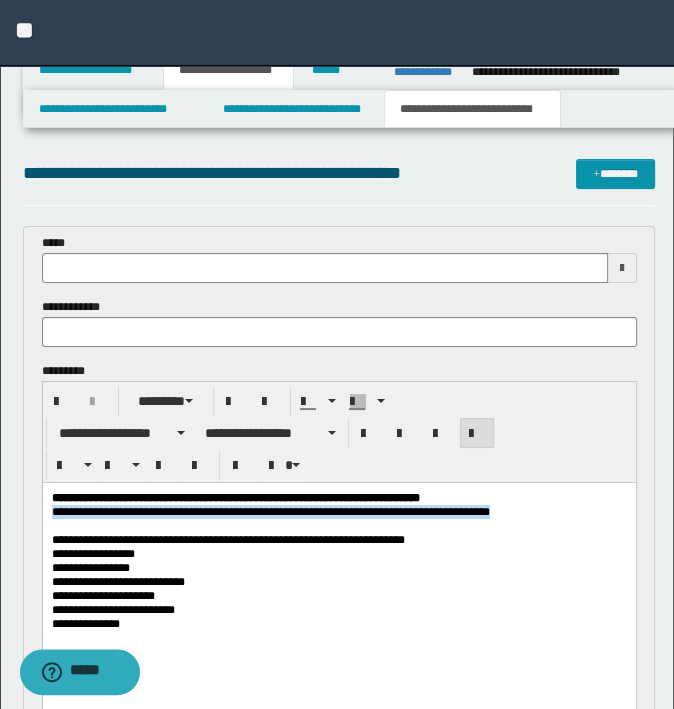 drag, startPoint x: 536, startPoint y: 519, endPoint x: -5, endPoint y: 513, distance: 541.03326 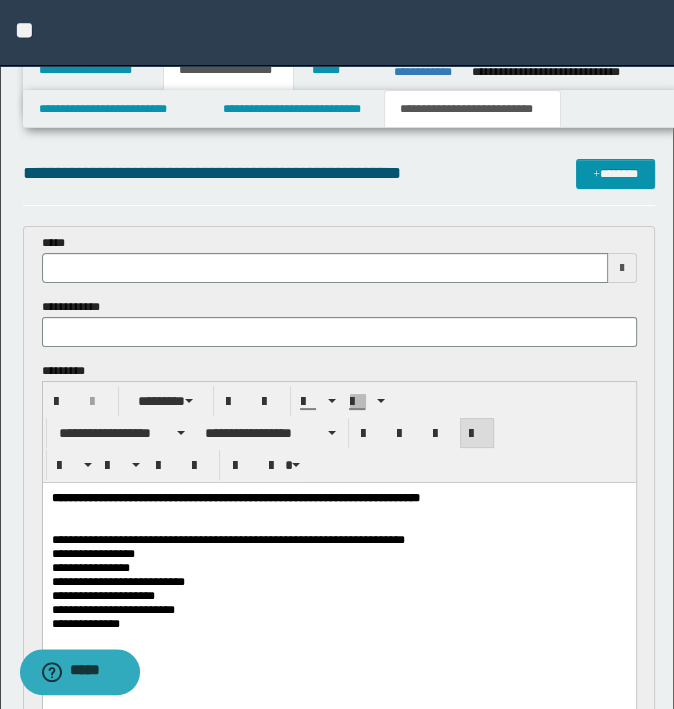 click at bounding box center (338, 525) 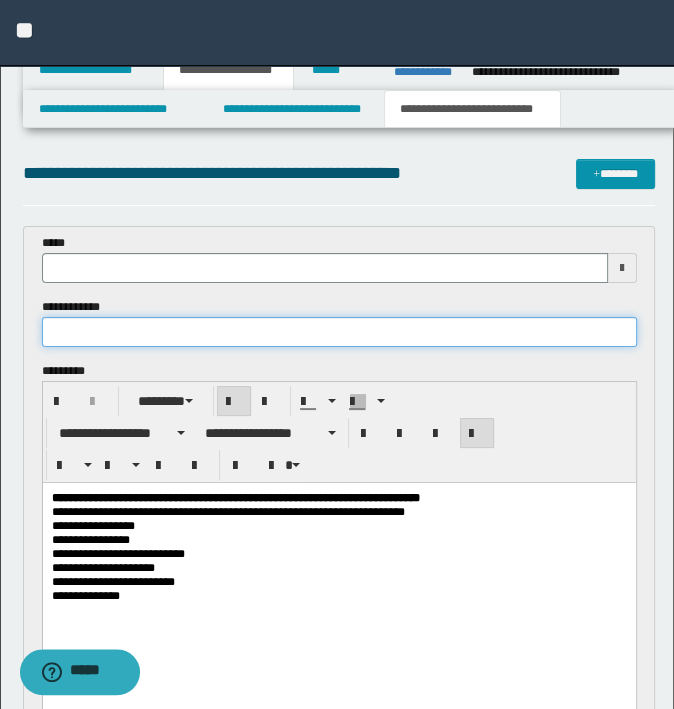 click at bounding box center (339, 332) 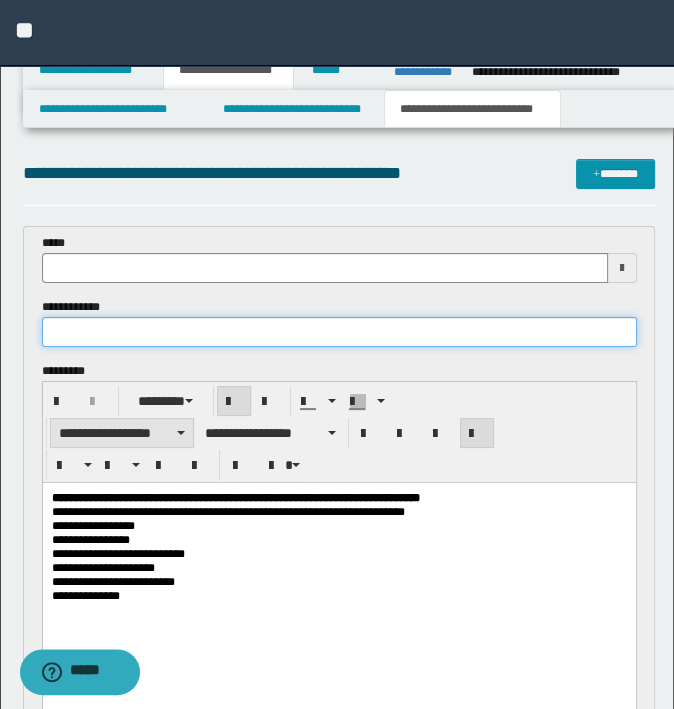 paste on "**********" 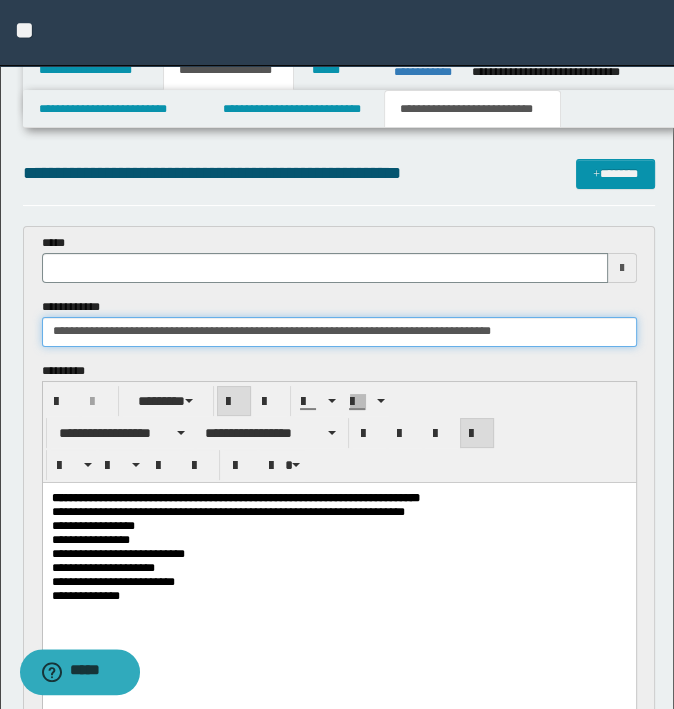 type on "**********" 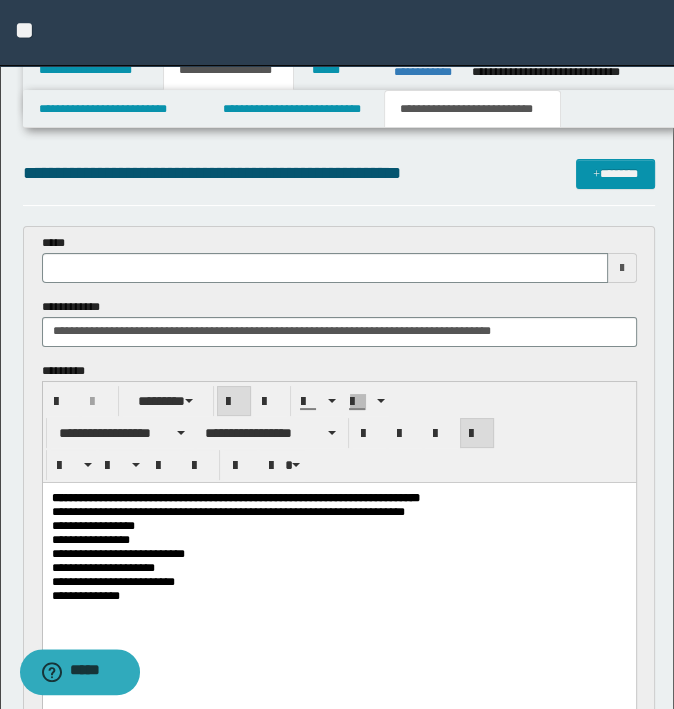 click on "**********" at bounding box center (338, 581) 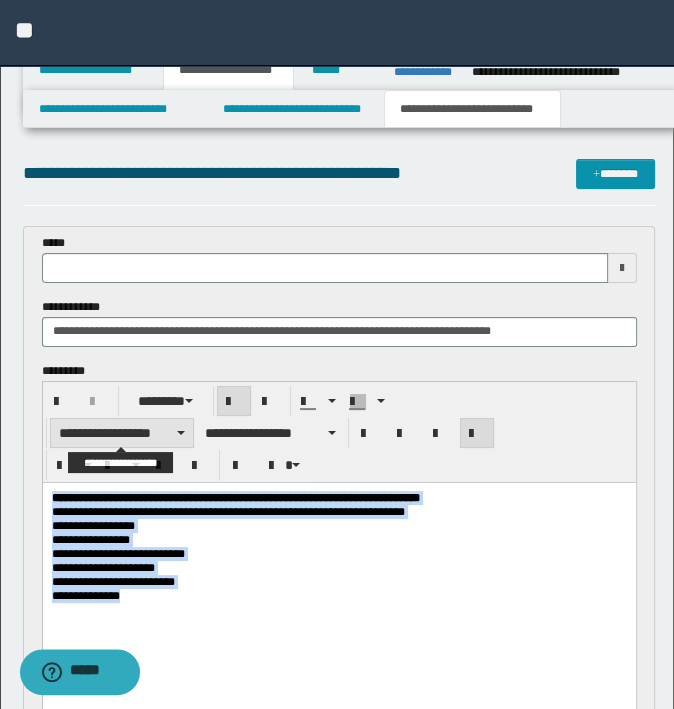 click on "**********" at bounding box center (122, 433) 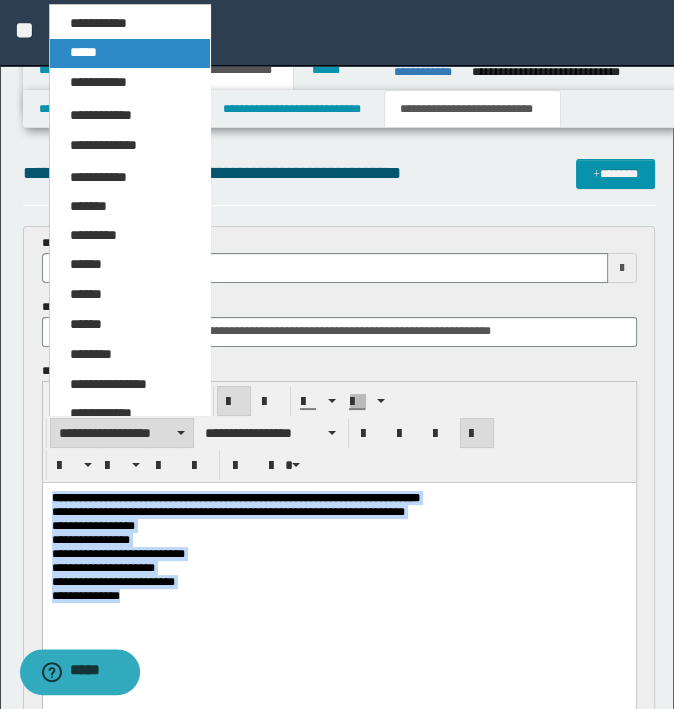 click on "*****" at bounding box center (83, 52) 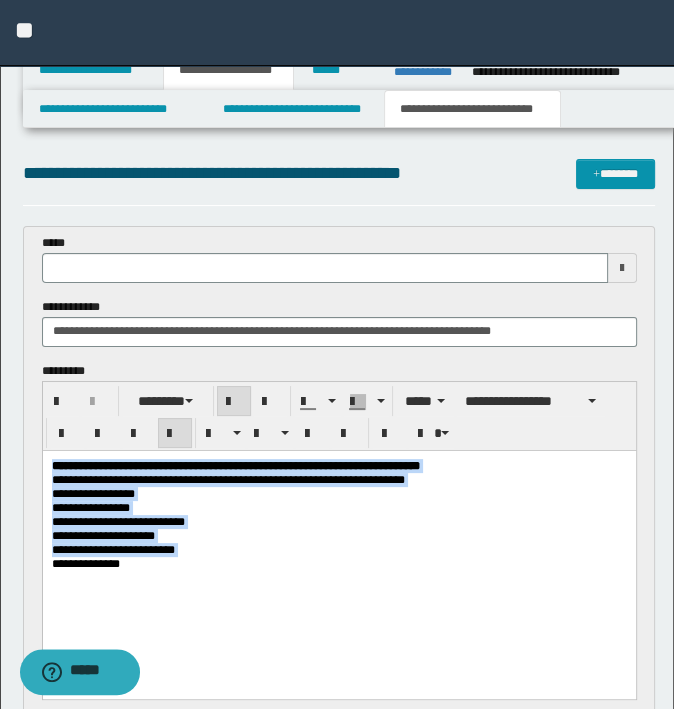 type 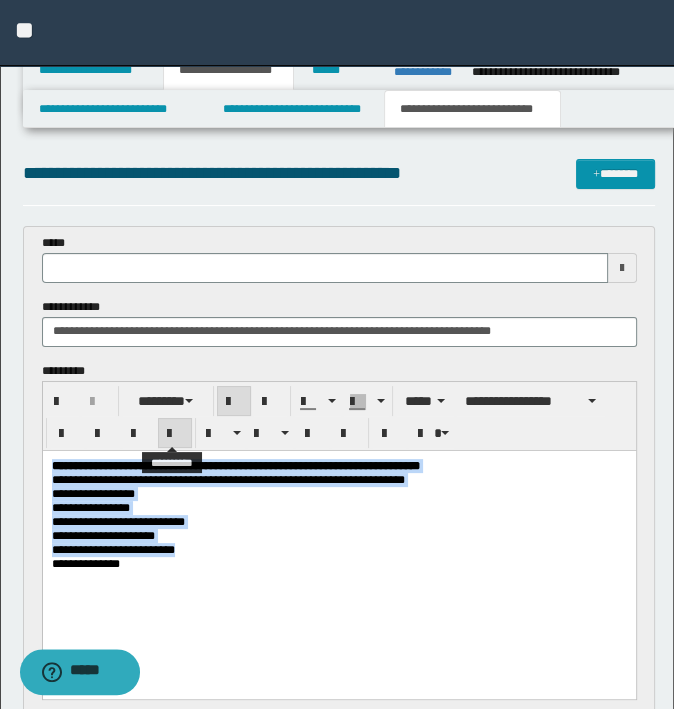 click at bounding box center (175, 433) 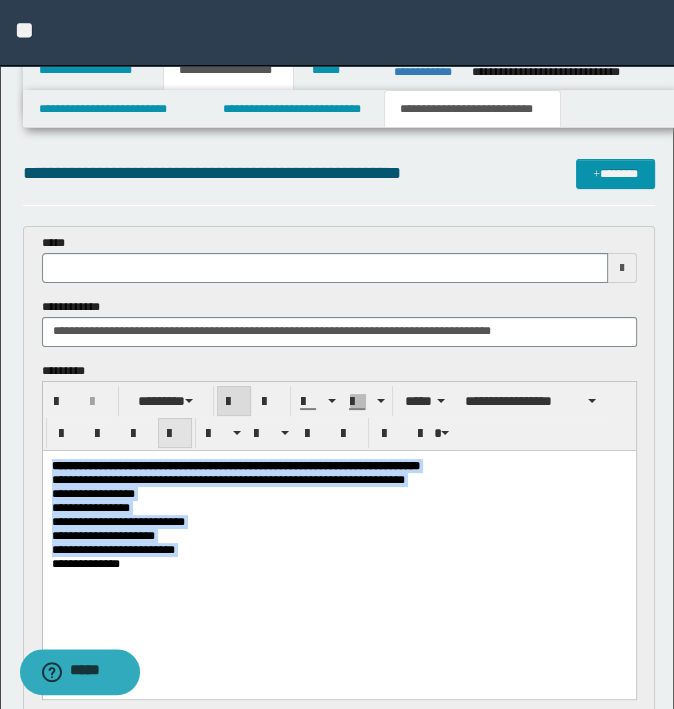 click at bounding box center (175, 434) 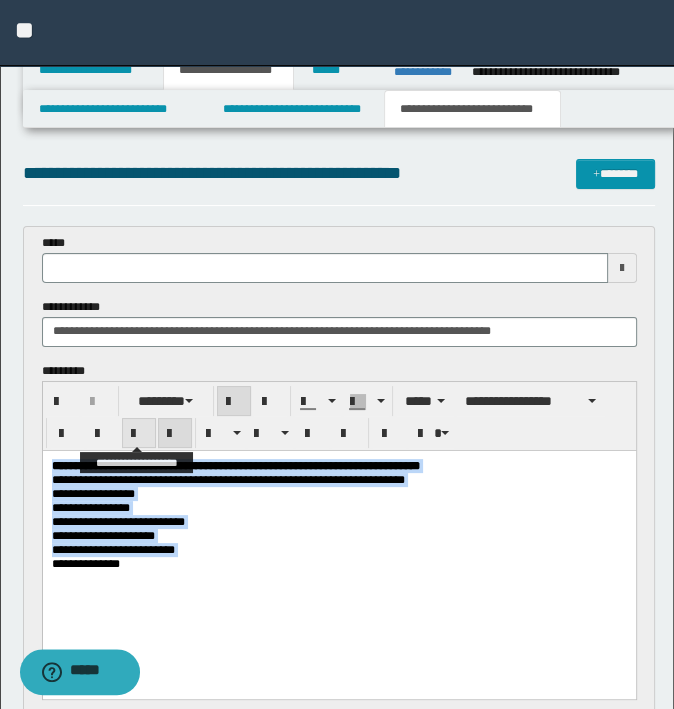 click at bounding box center [139, 433] 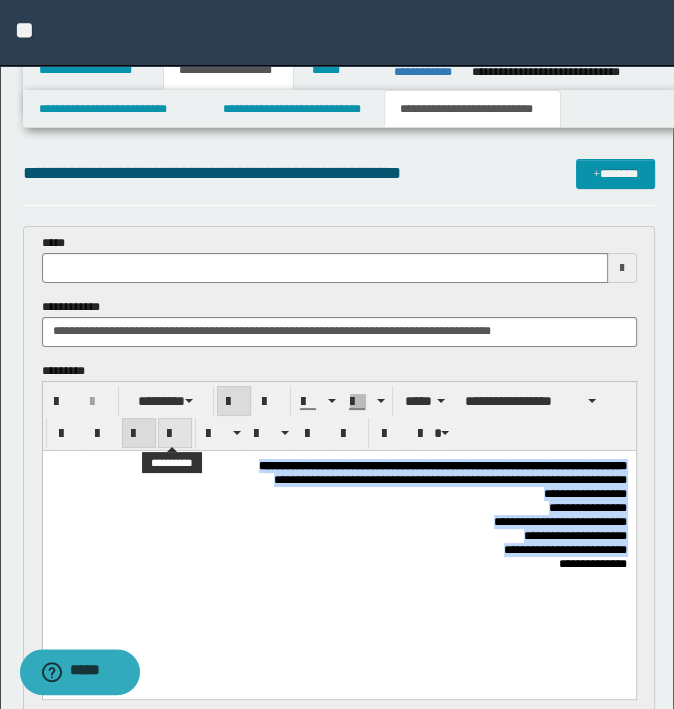click at bounding box center [175, 434] 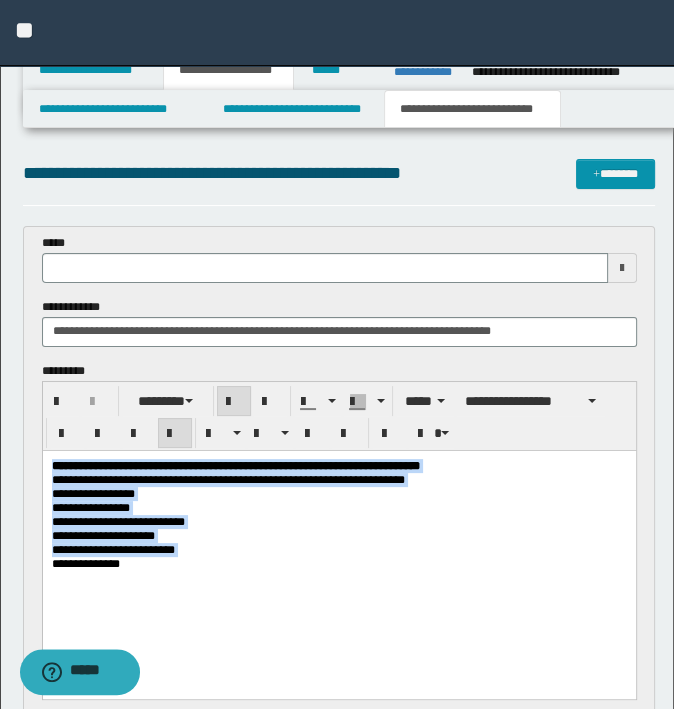 copy on "**********" 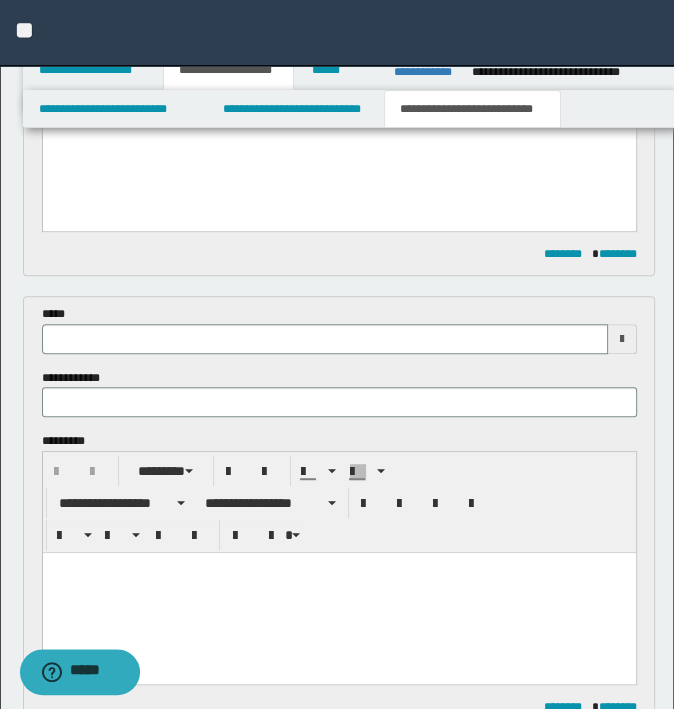 scroll, scrollTop: 500, scrollLeft: 0, axis: vertical 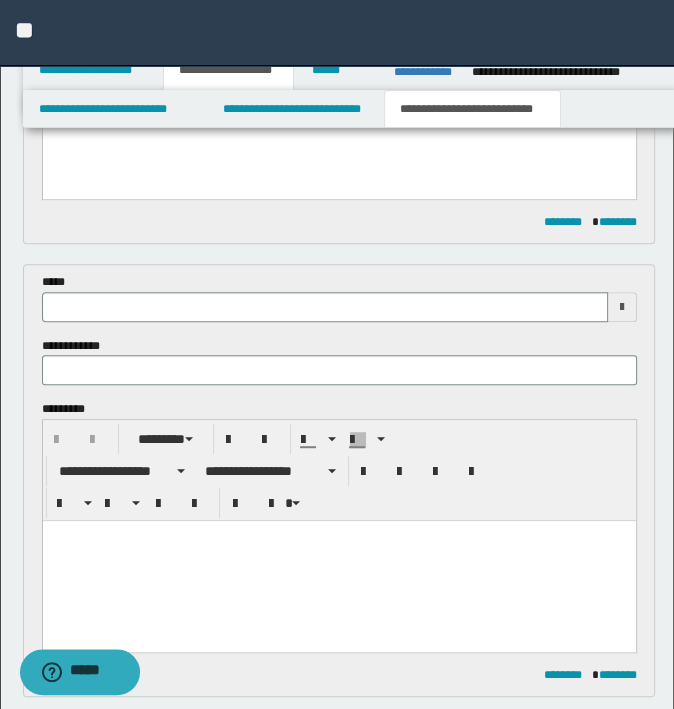 click at bounding box center [338, 561] 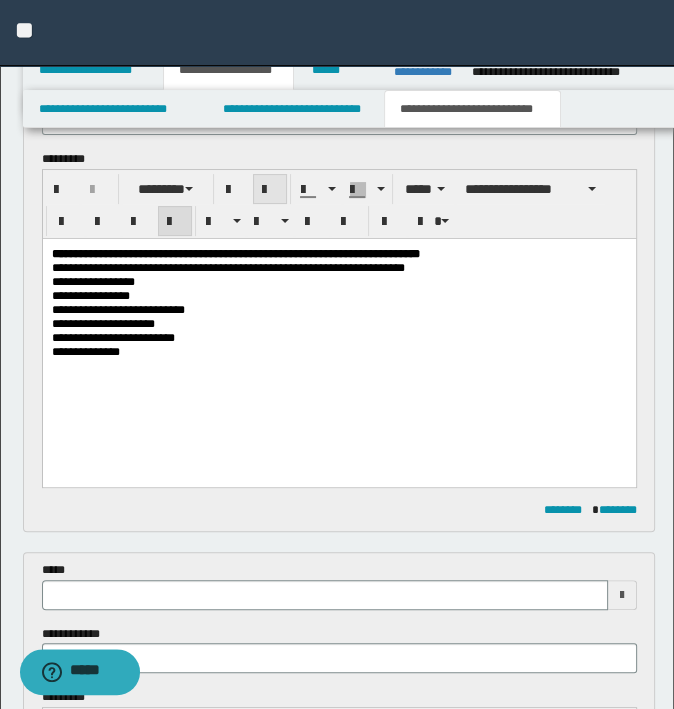 scroll, scrollTop: 100, scrollLeft: 0, axis: vertical 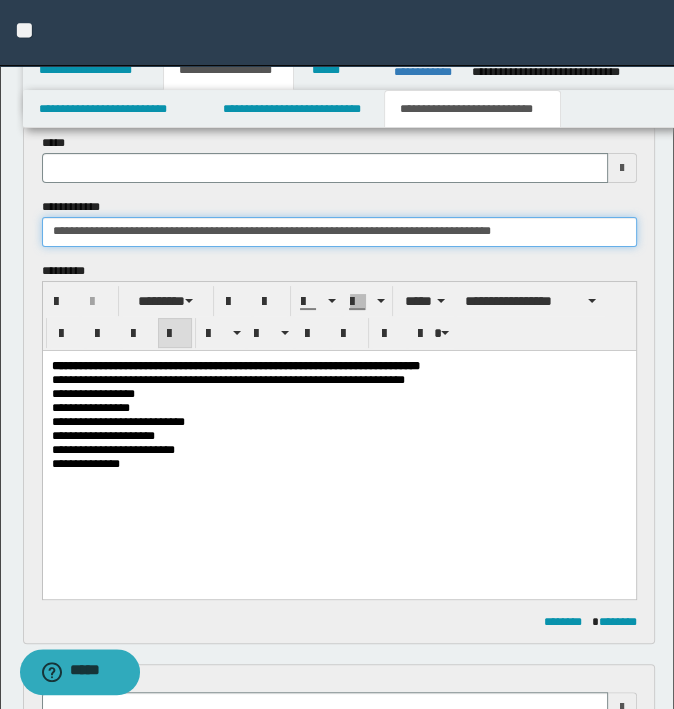 drag, startPoint x: 126, startPoint y: 232, endPoint x: -5, endPoint y: 238, distance: 131.13733 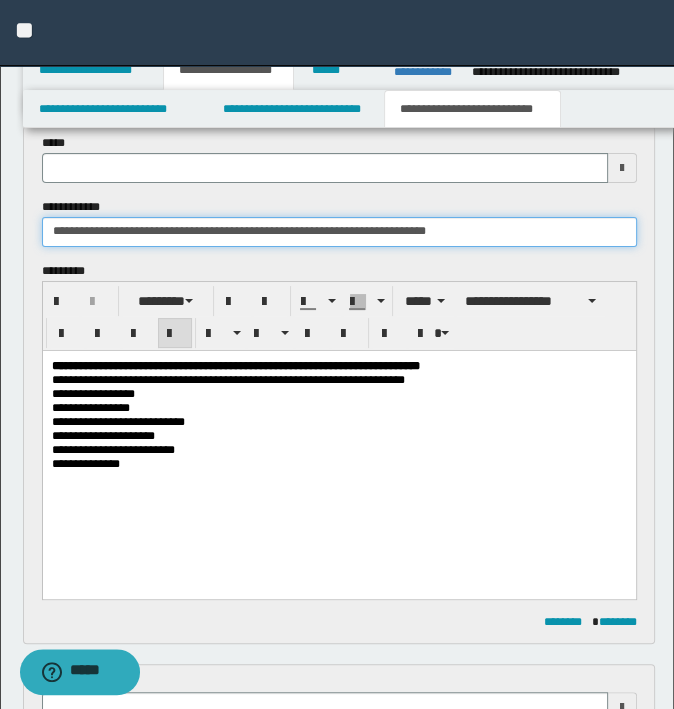 drag, startPoint x: 295, startPoint y: 228, endPoint x: 156, endPoint y: 232, distance: 139.05754 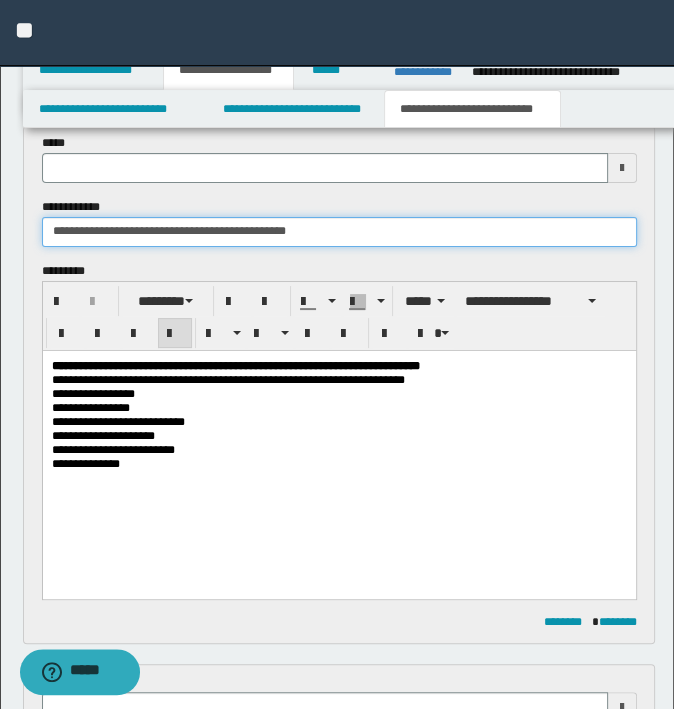 type on "**********" 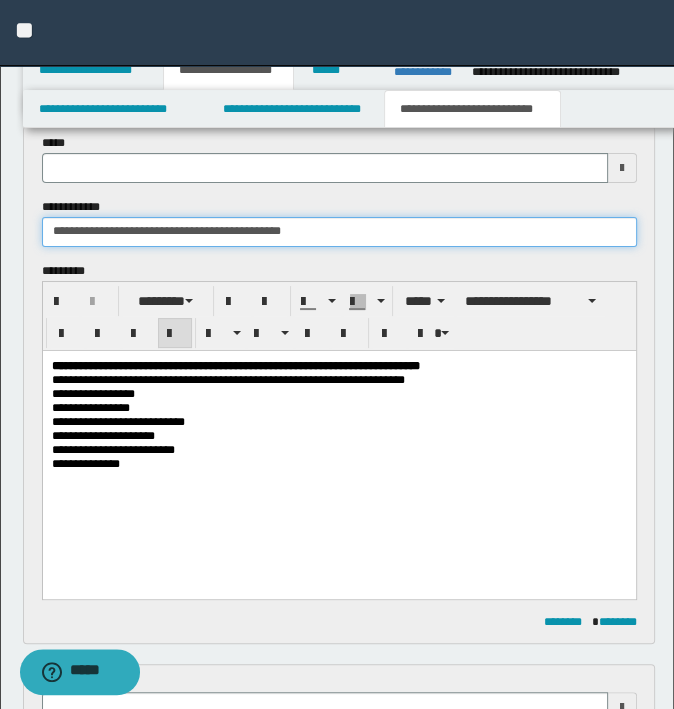 type 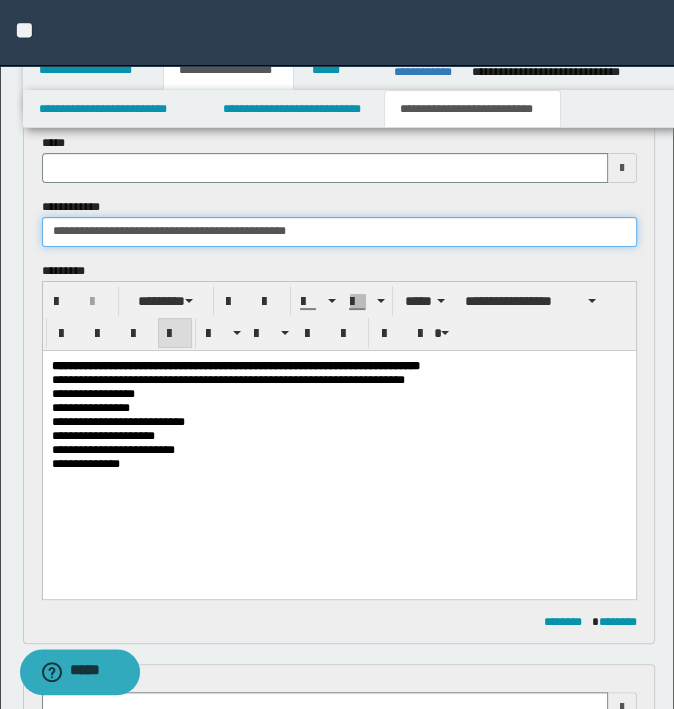 type on "**********" 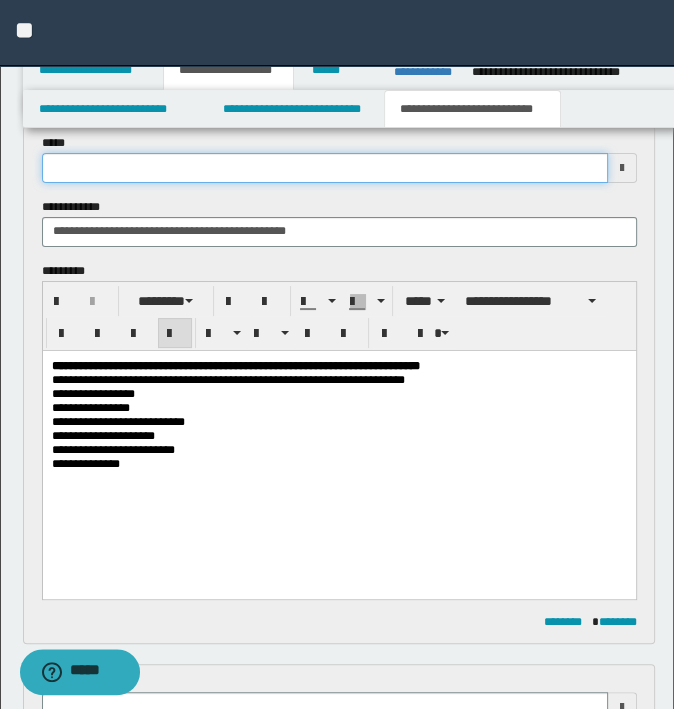 click at bounding box center [325, 168] 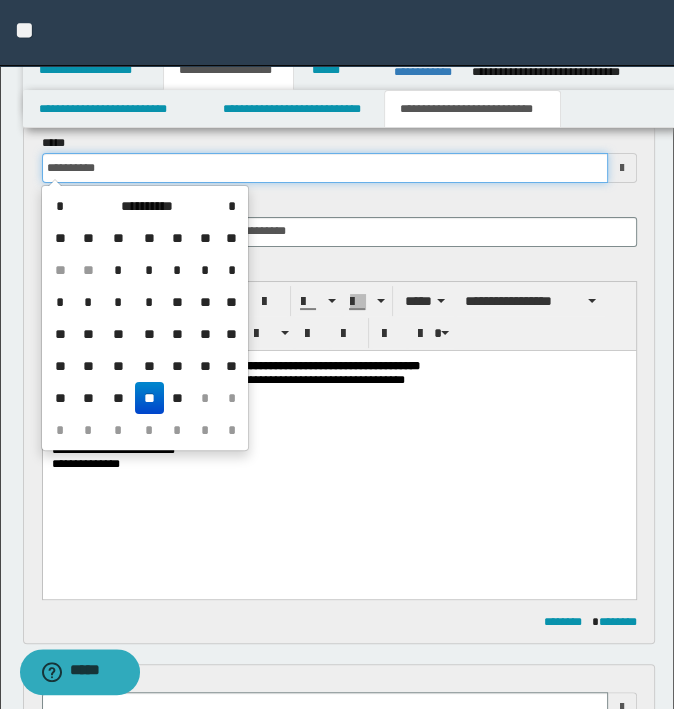 type on "**********" 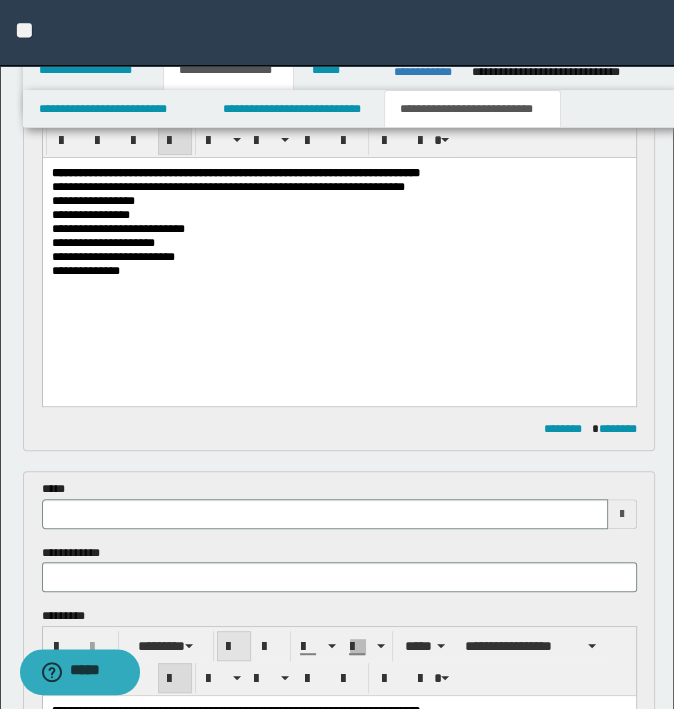 scroll, scrollTop: 500, scrollLeft: 0, axis: vertical 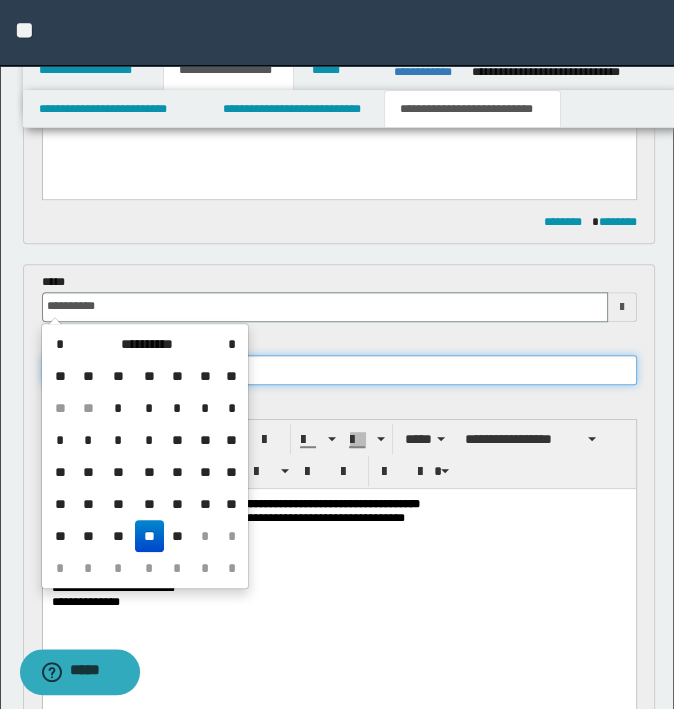 type on "**********" 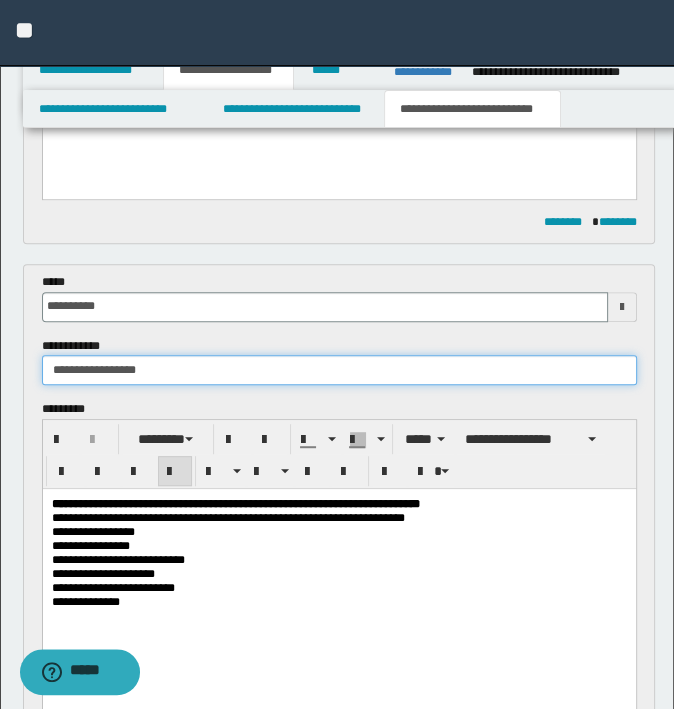 click on "**********" at bounding box center (339, 370) 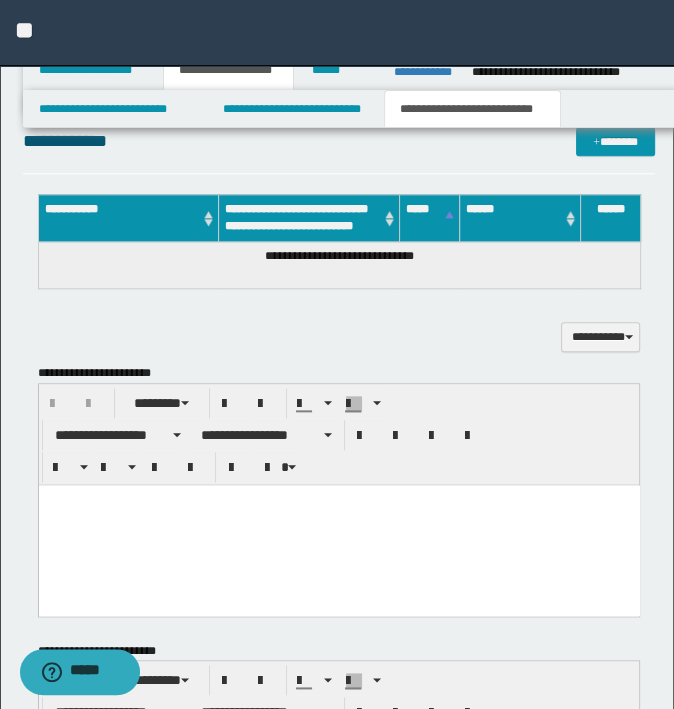 scroll, scrollTop: 1400, scrollLeft: 0, axis: vertical 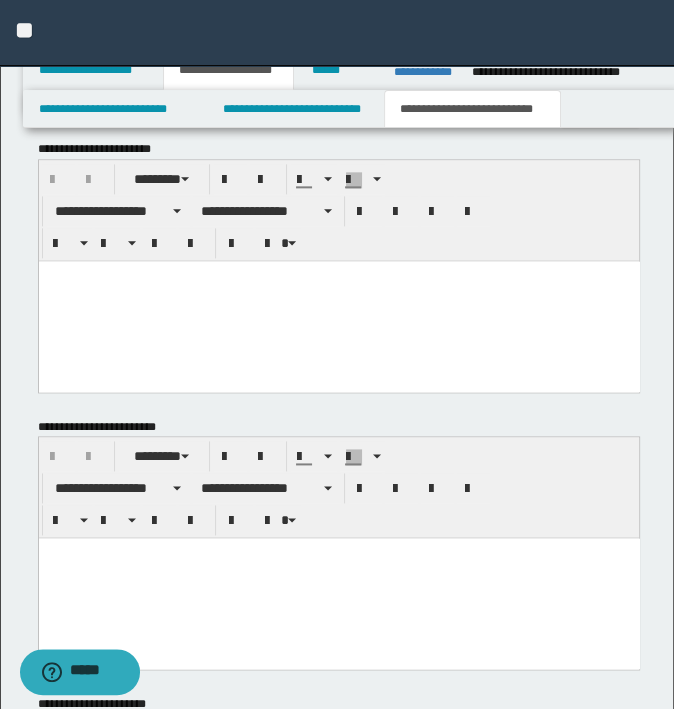type on "**********" 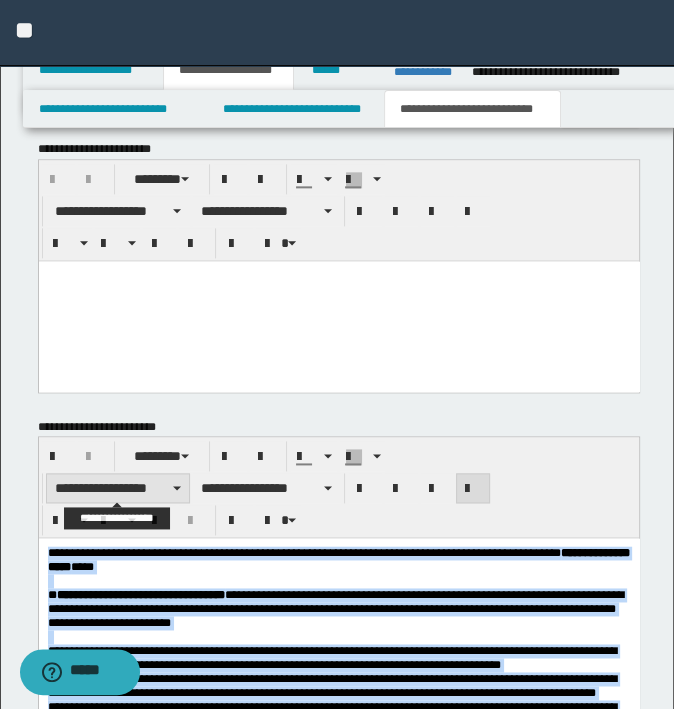 click on "**********" at bounding box center [118, 488] 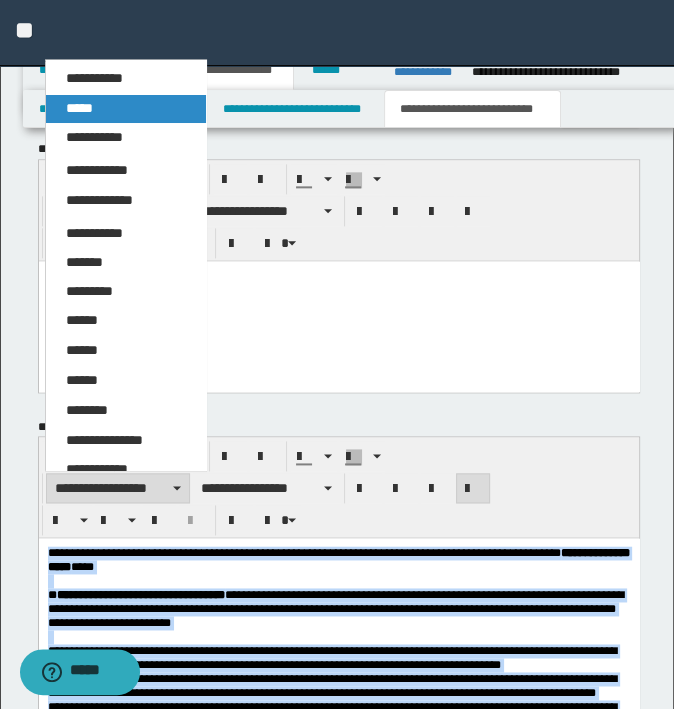 click on "*****" at bounding box center (126, 109) 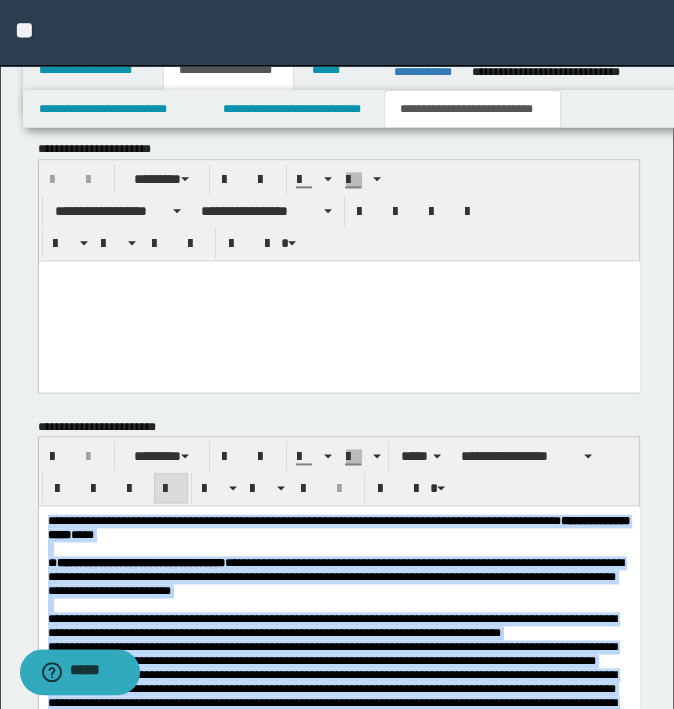 click at bounding box center (171, 489) 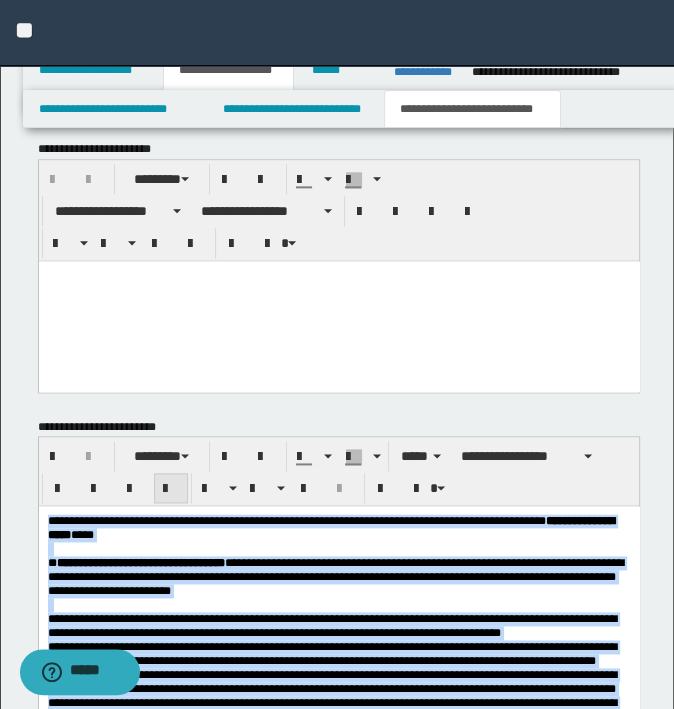 click at bounding box center (171, 489) 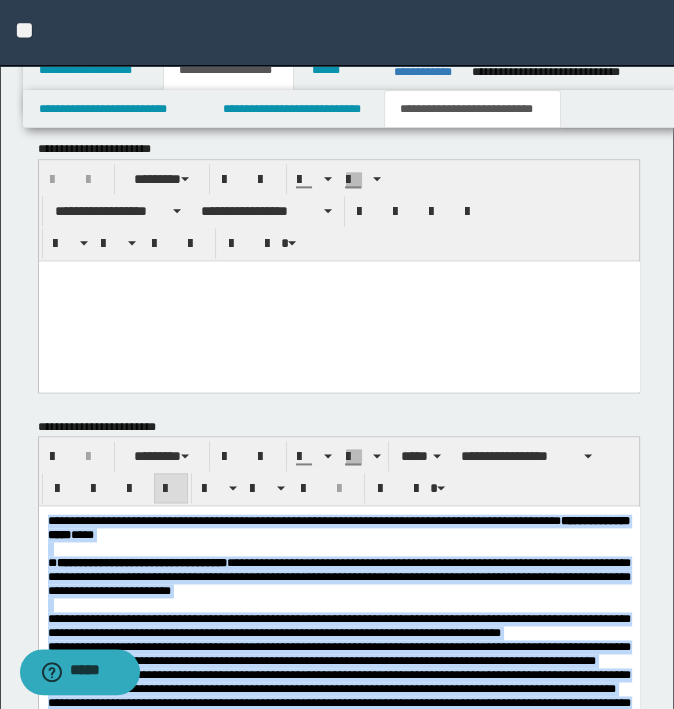 click on "**********" at bounding box center (338, 577) 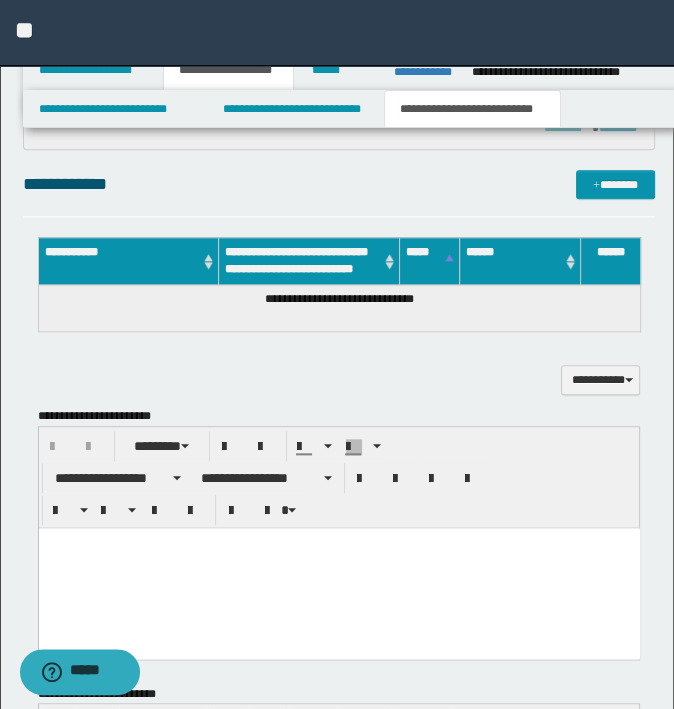 scroll, scrollTop: 900, scrollLeft: 0, axis: vertical 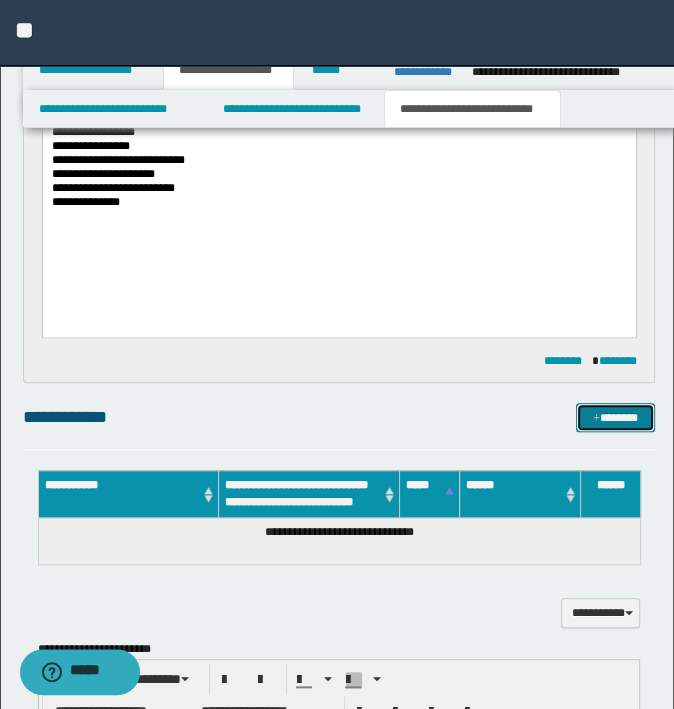 click on "*******" at bounding box center [615, 418] 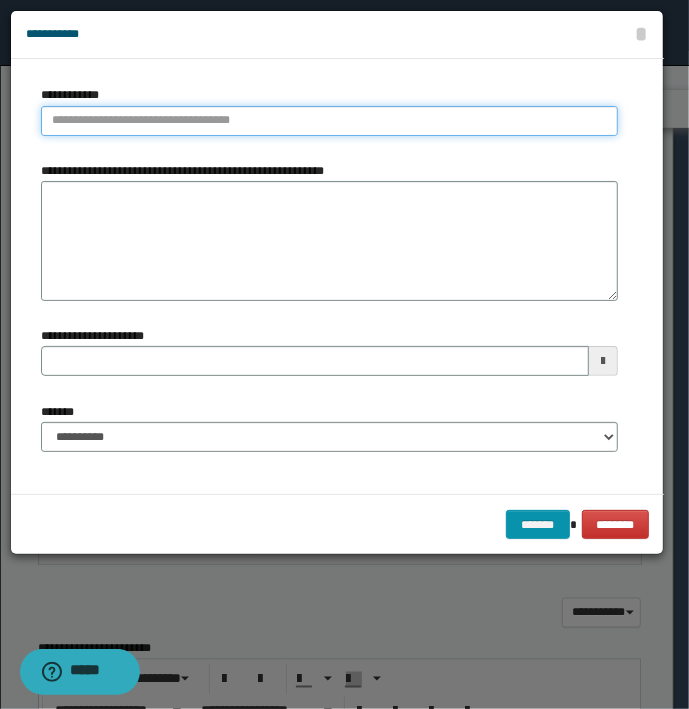 click on "**********" at bounding box center (329, 121) 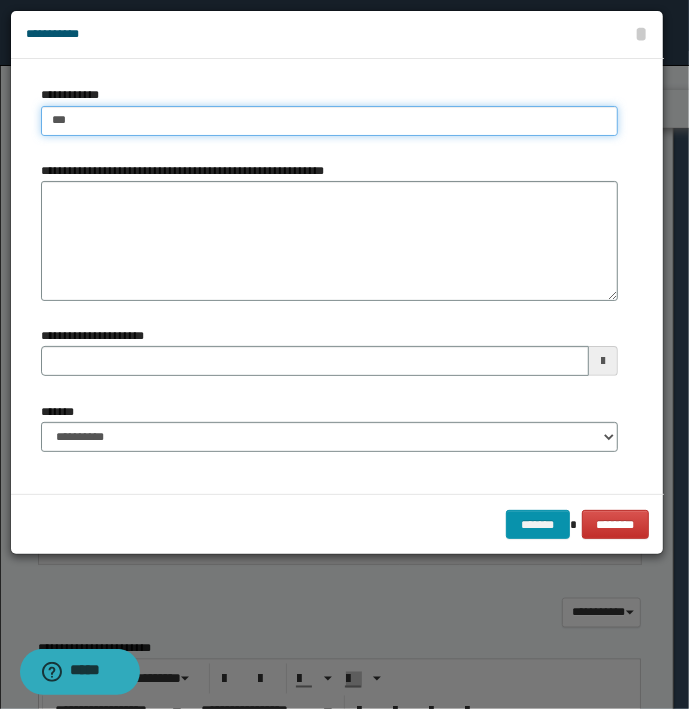 type on "****" 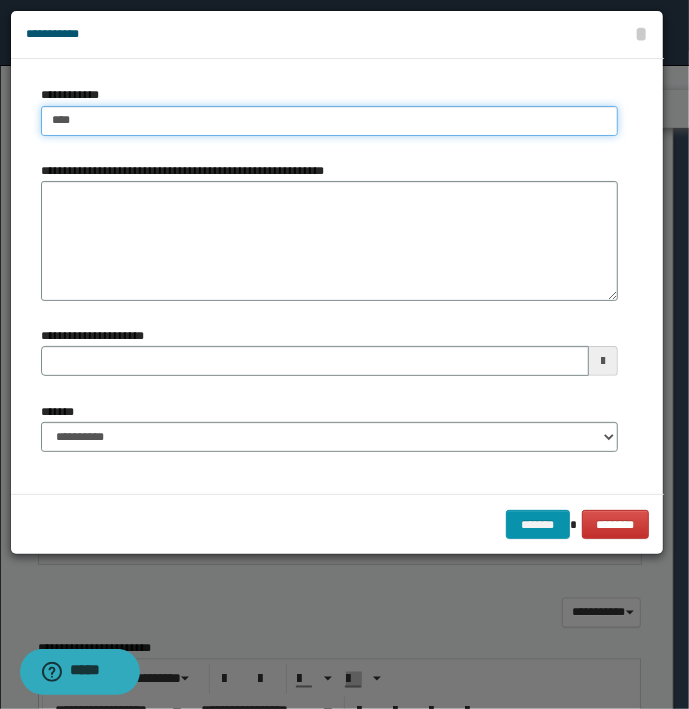 type on "****" 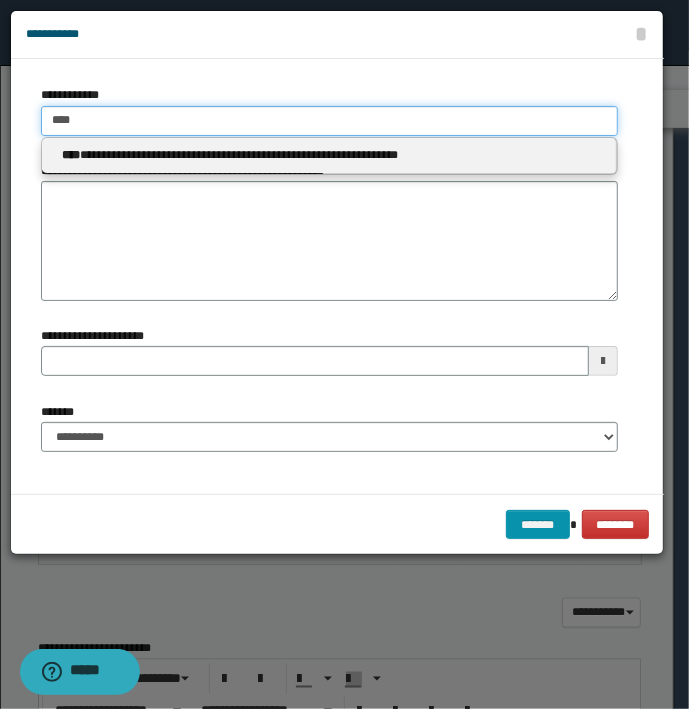 type 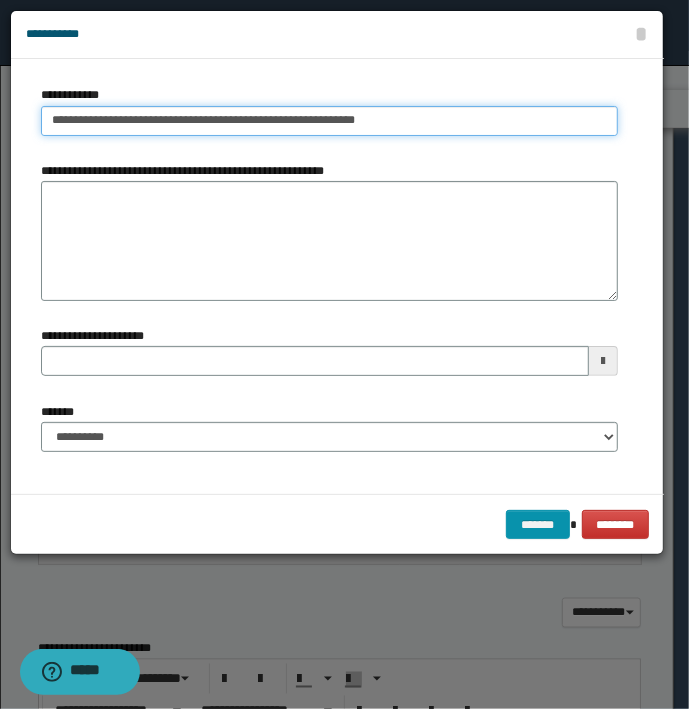 type on "**********" 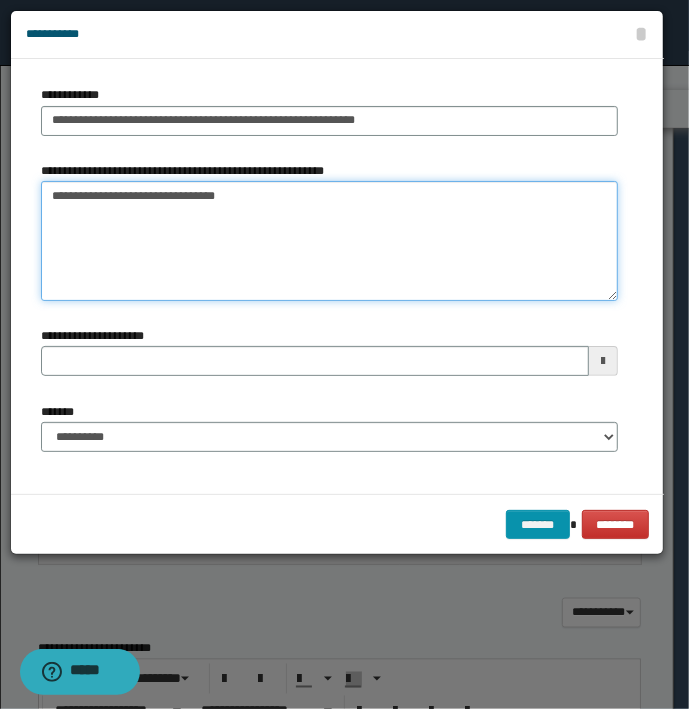 click on "**********" at bounding box center (329, 241) 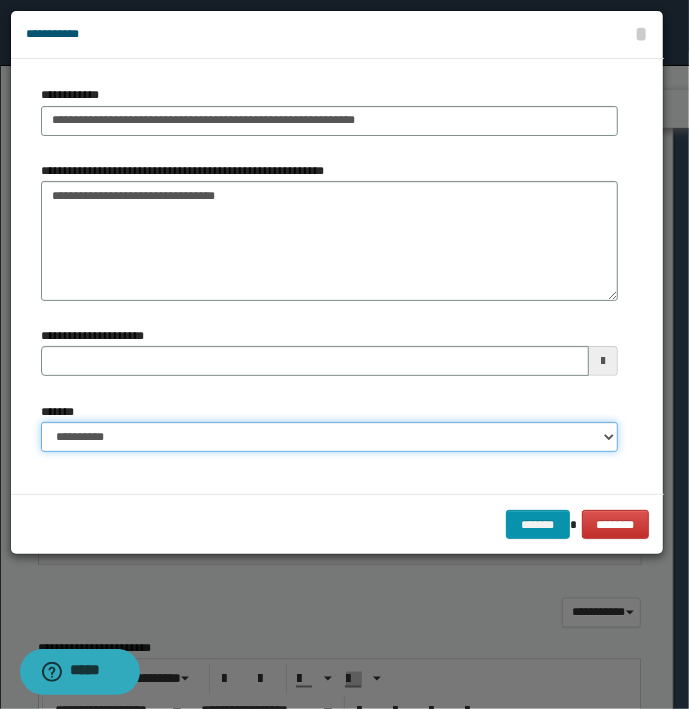 click on "**********" at bounding box center (329, 437) 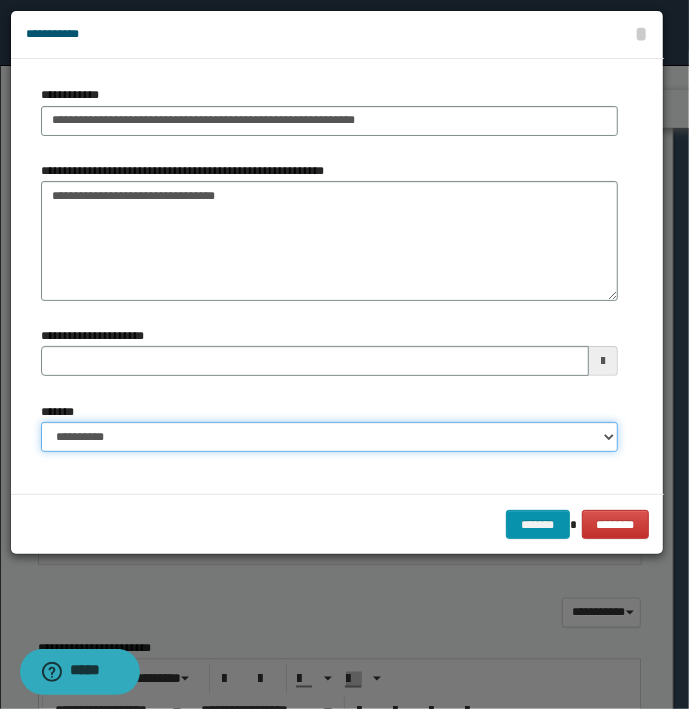 click on "**********" at bounding box center (329, 437) 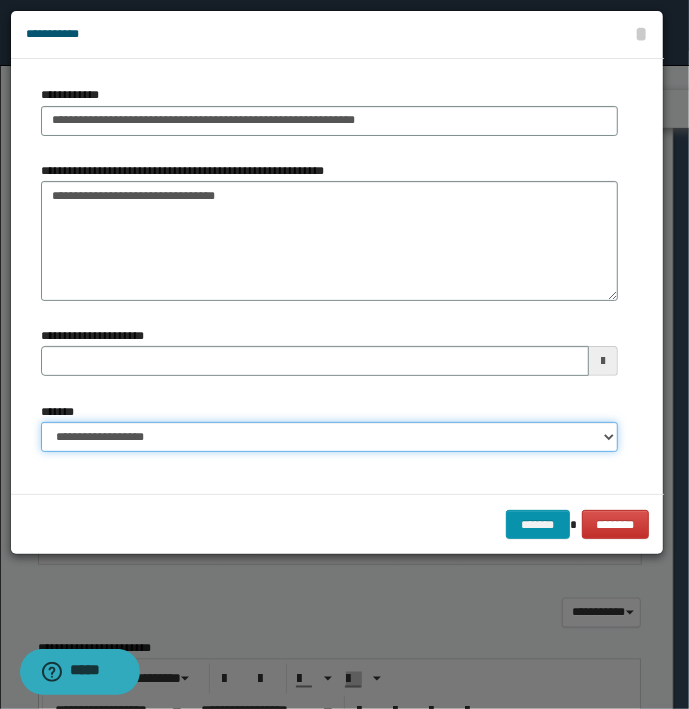 click on "**********" at bounding box center (329, 437) 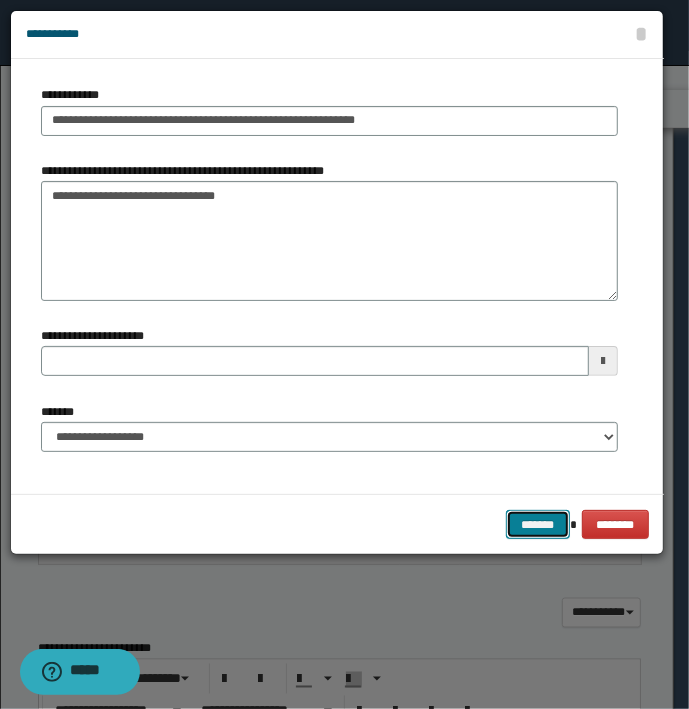 click on "*******" at bounding box center (538, 525) 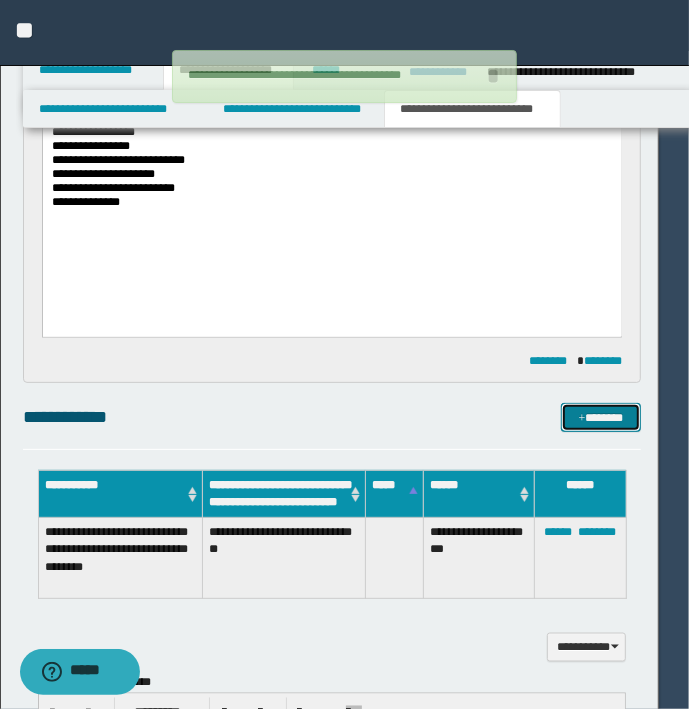 type 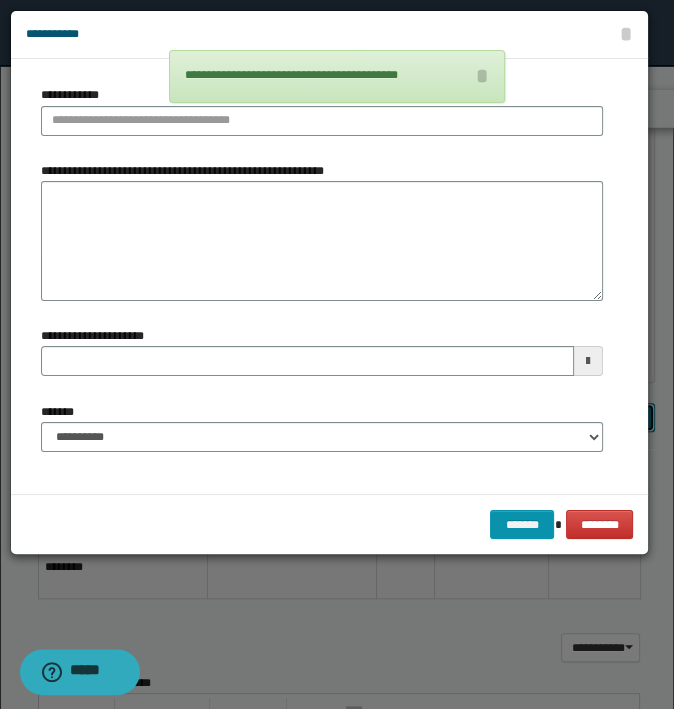 type 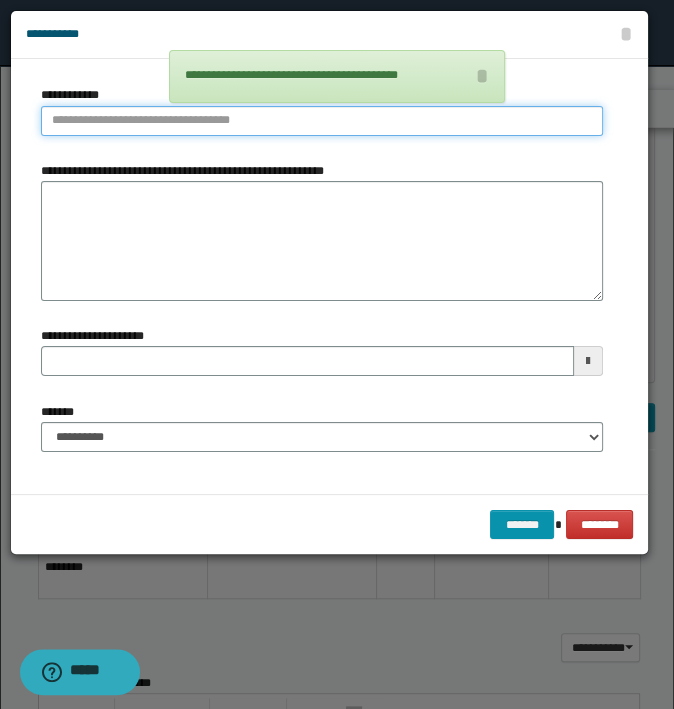 type on "**********" 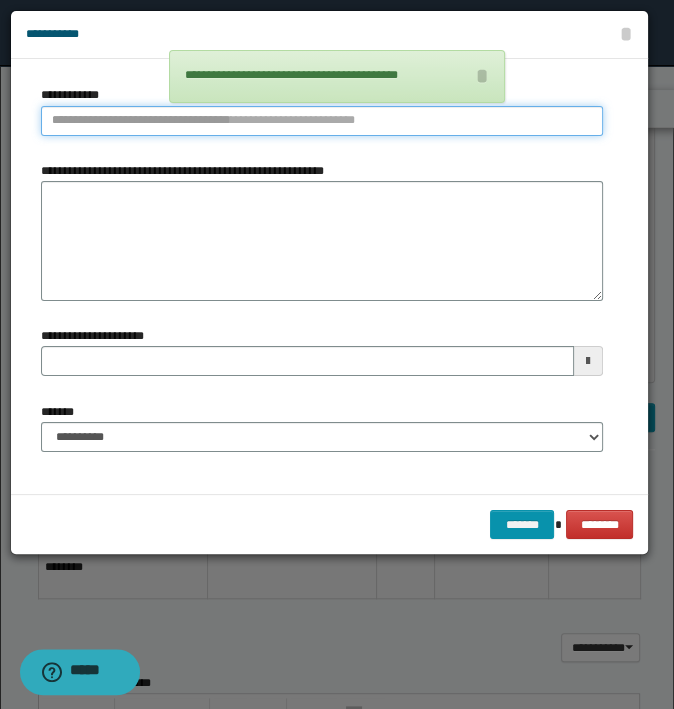 click on "**********" at bounding box center (322, 121) 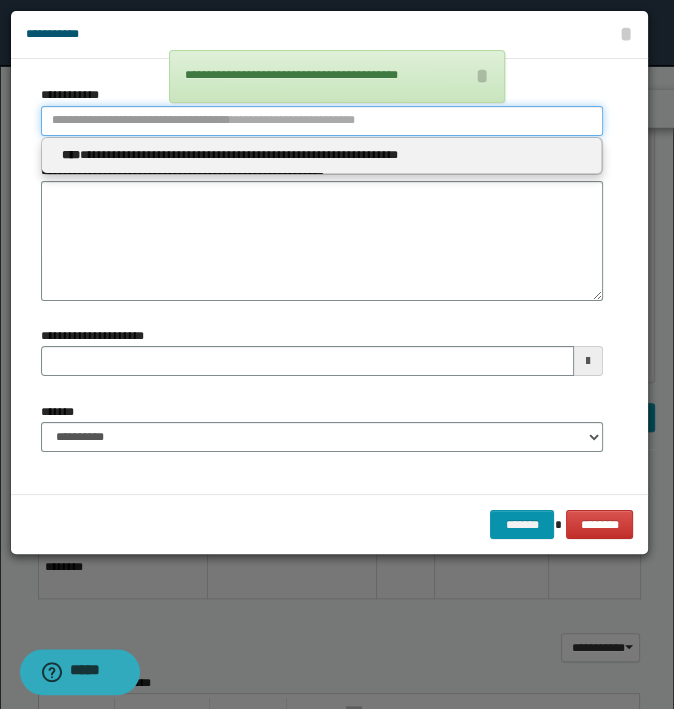 type 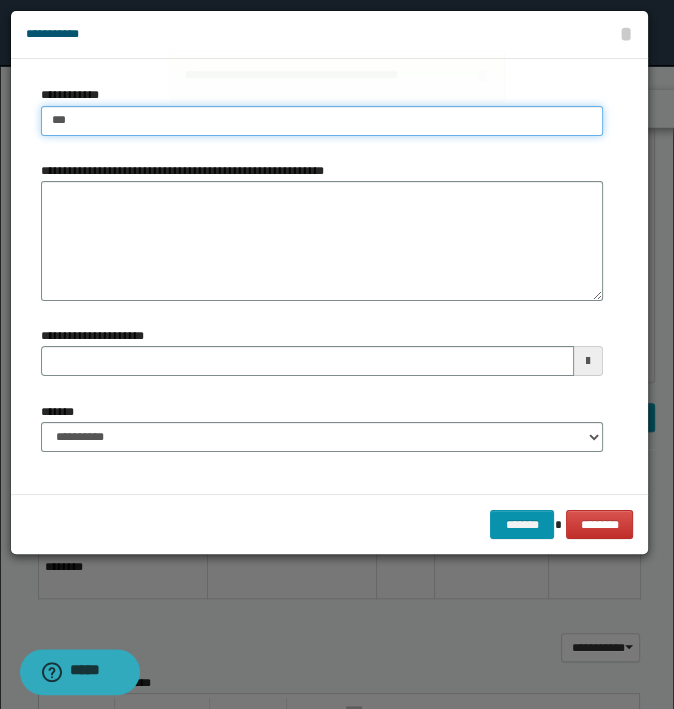 type on "****" 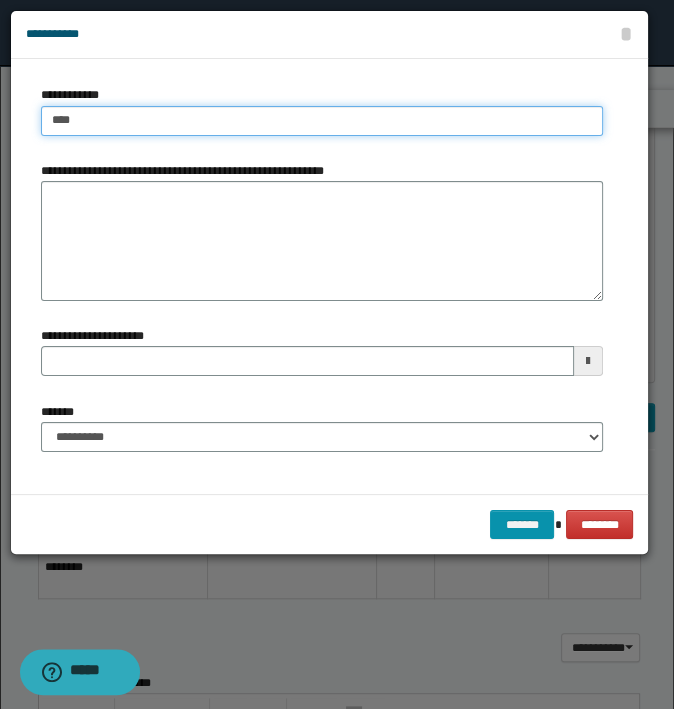 type on "****" 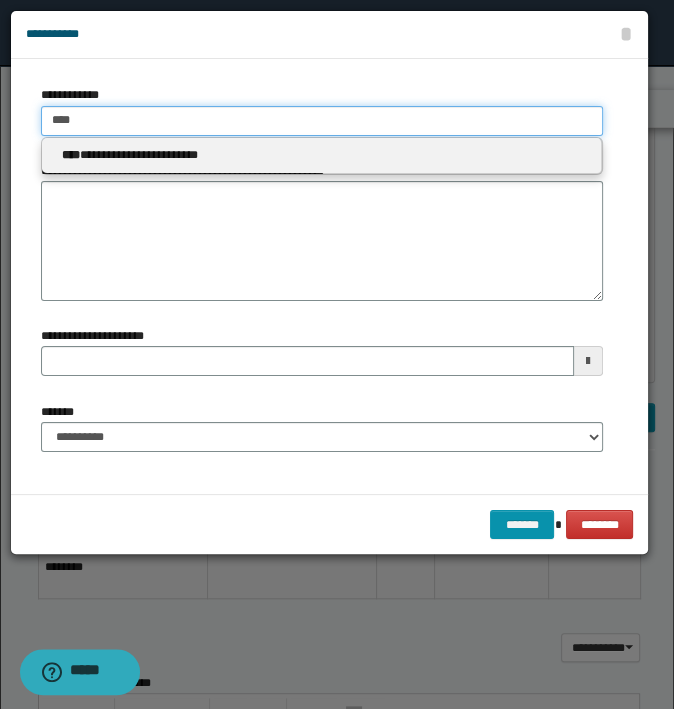type 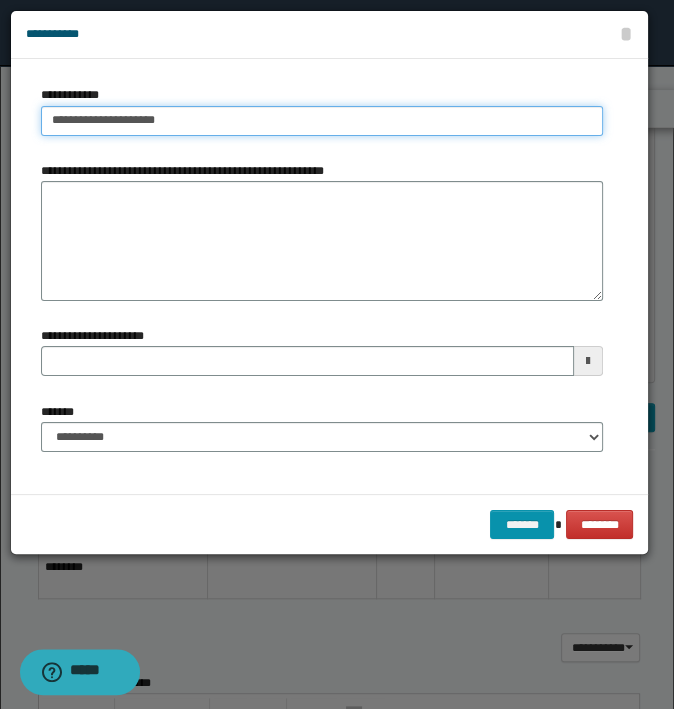type on "**********" 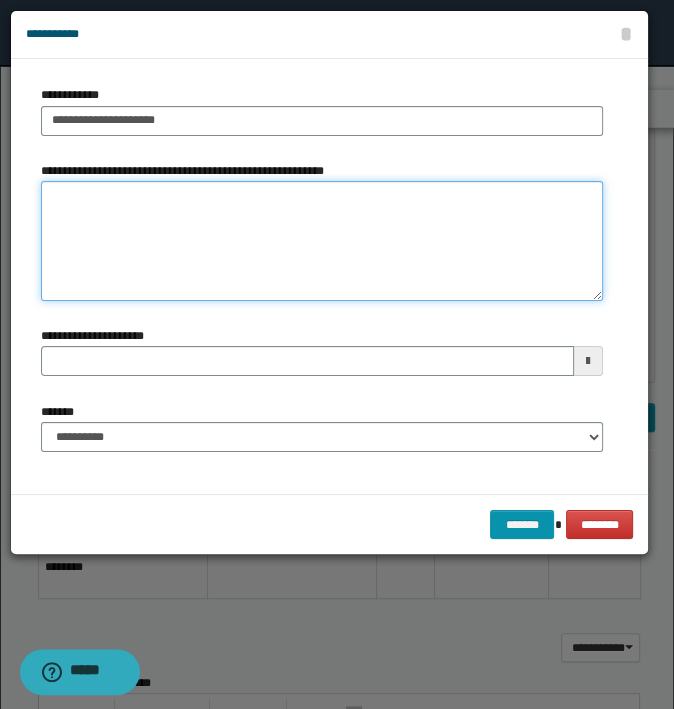 click on "**********" at bounding box center (322, 241) 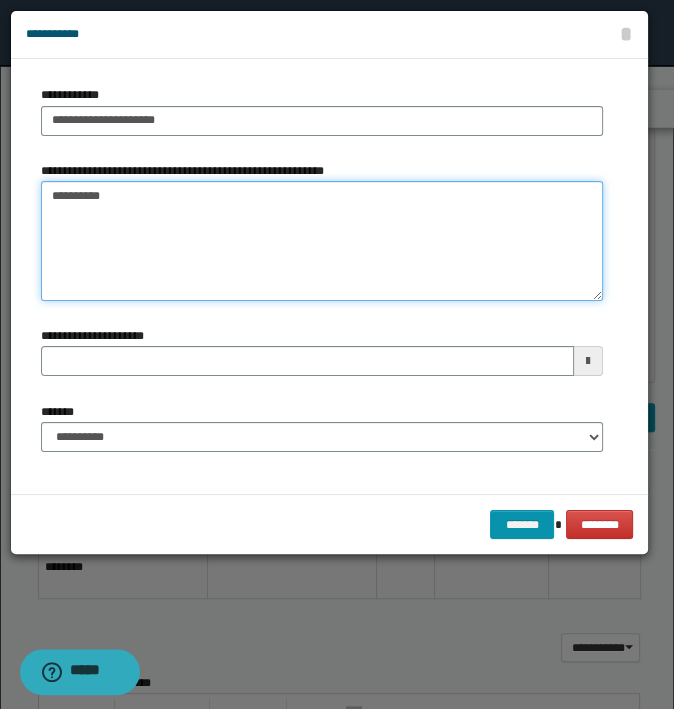 type on "*********" 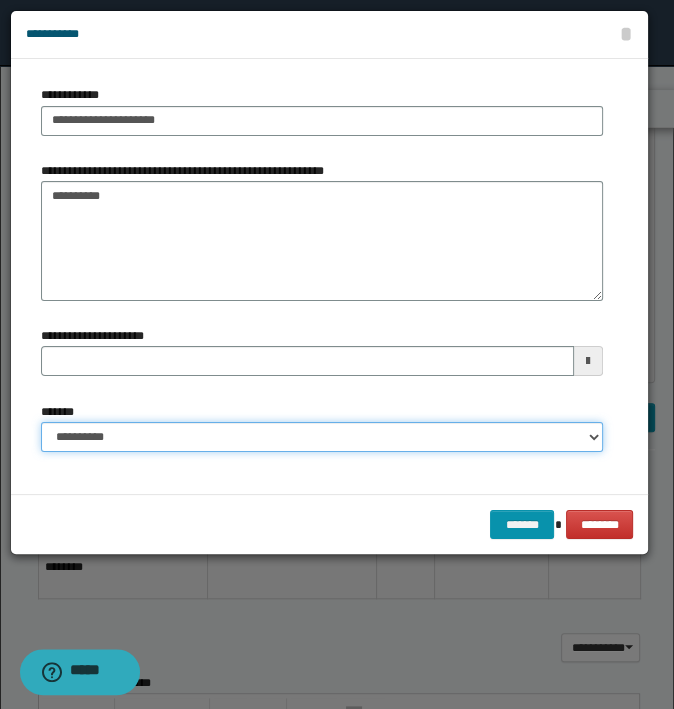 click on "**********" at bounding box center [322, 437] 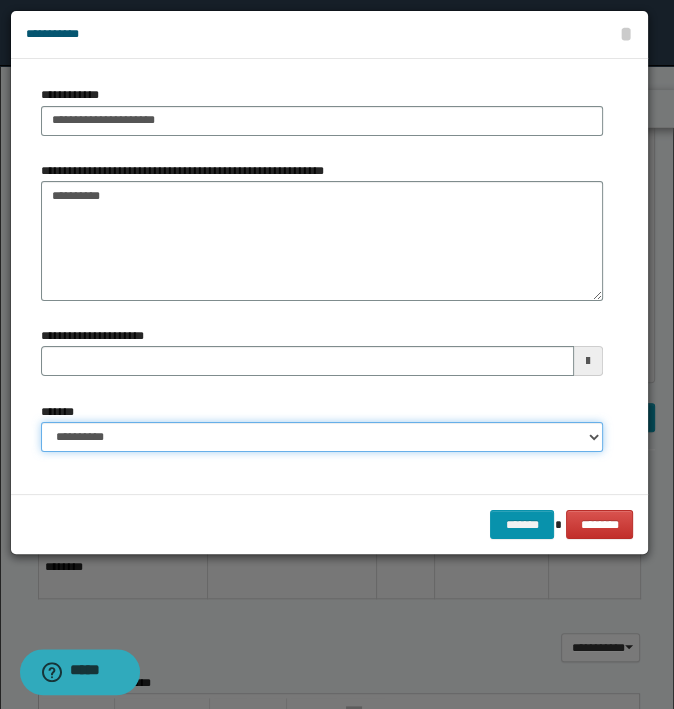 select on "*" 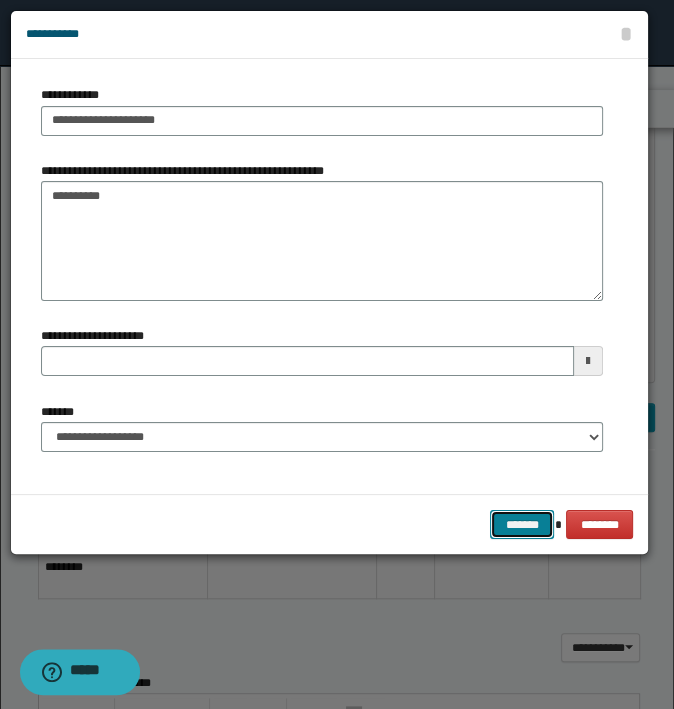 click on "*******" at bounding box center (522, 525) 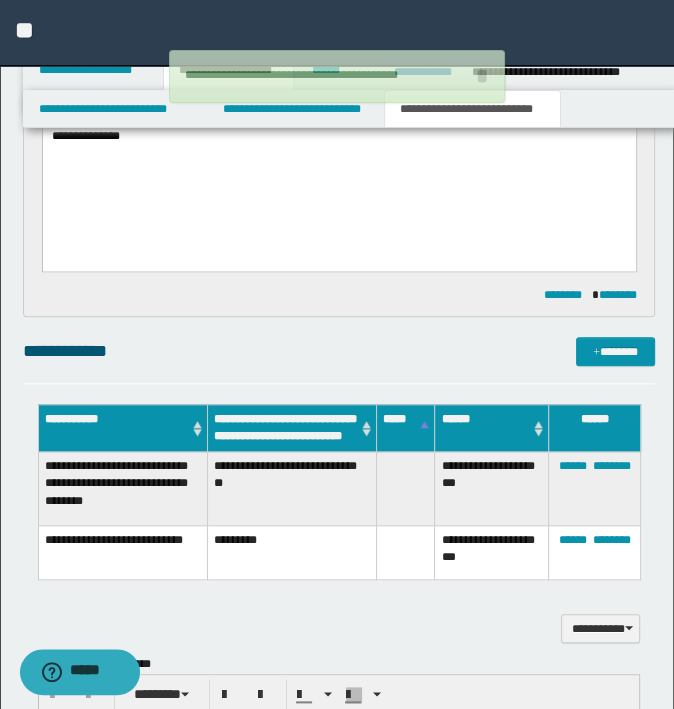 scroll, scrollTop: 1000, scrollLeft: 0, axis: vertical 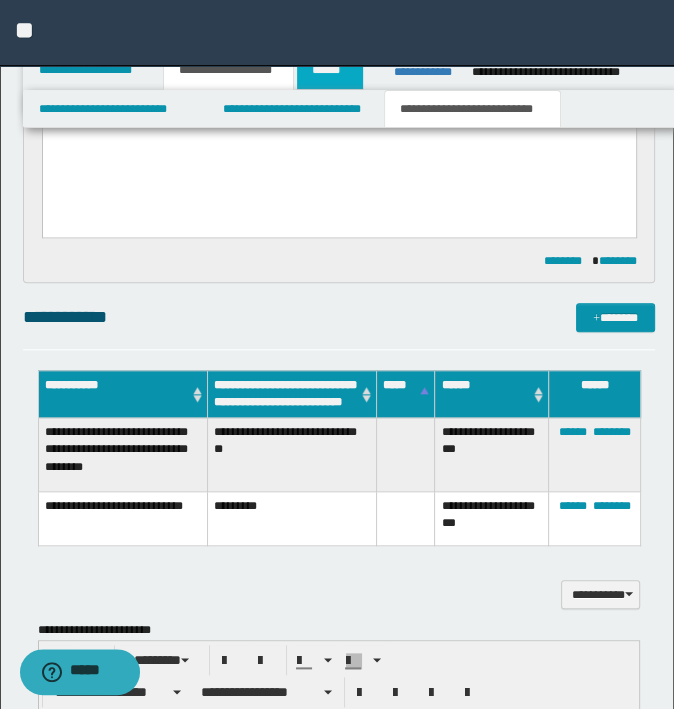 click on "******" at bounding box center (330, 70) 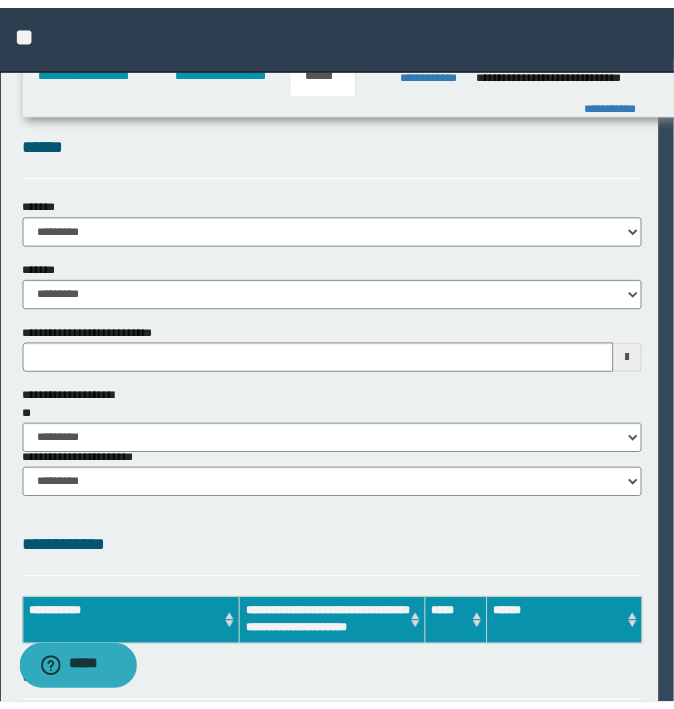 scroll, scrollTop: 0, scrollLeft: 0, axis: both 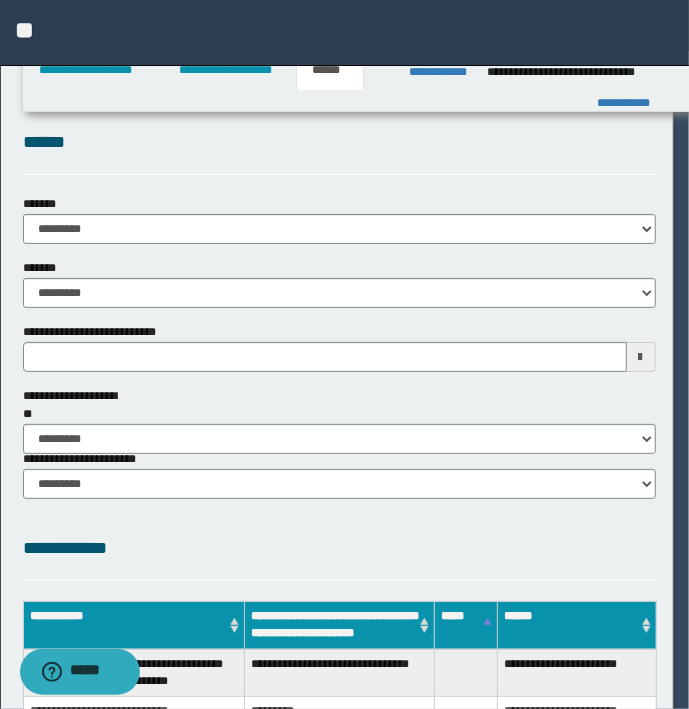 type 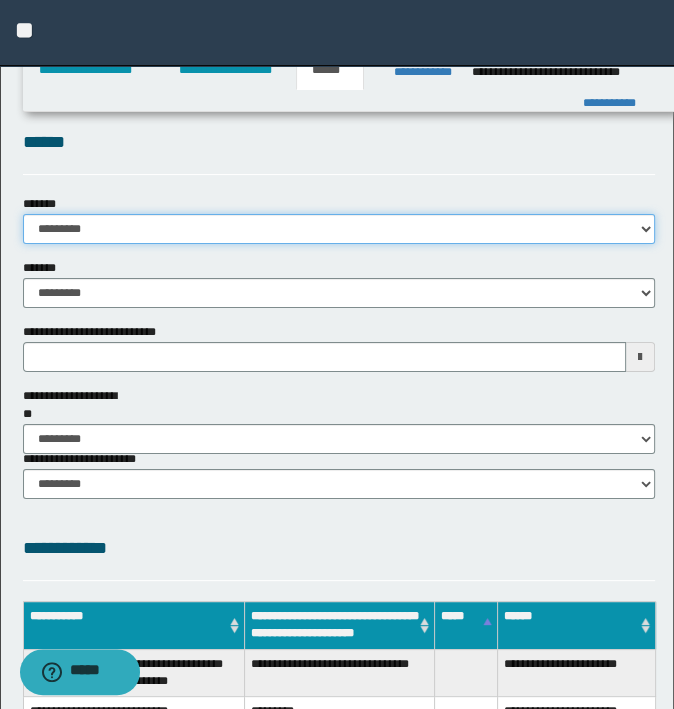 click on "**********" at bounding box center [339, 229] 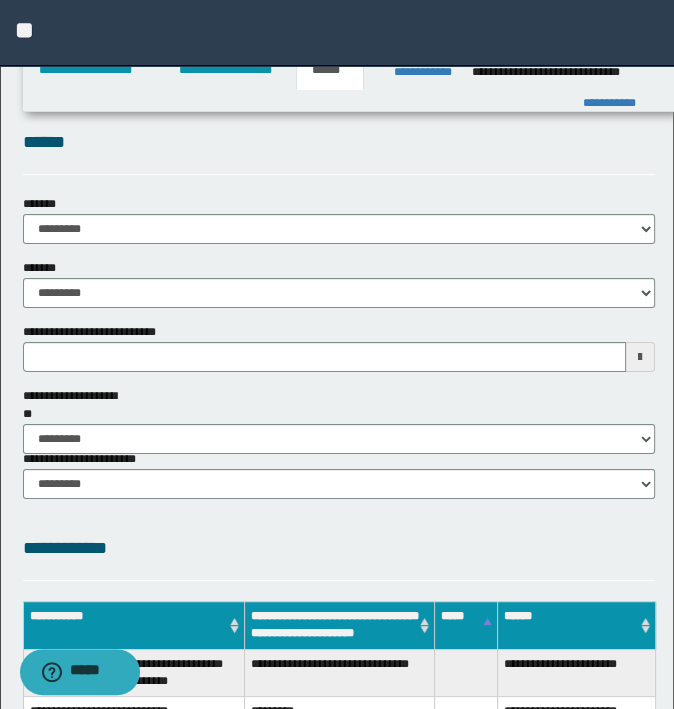 click on "**********" at bounding box center [339, 635] 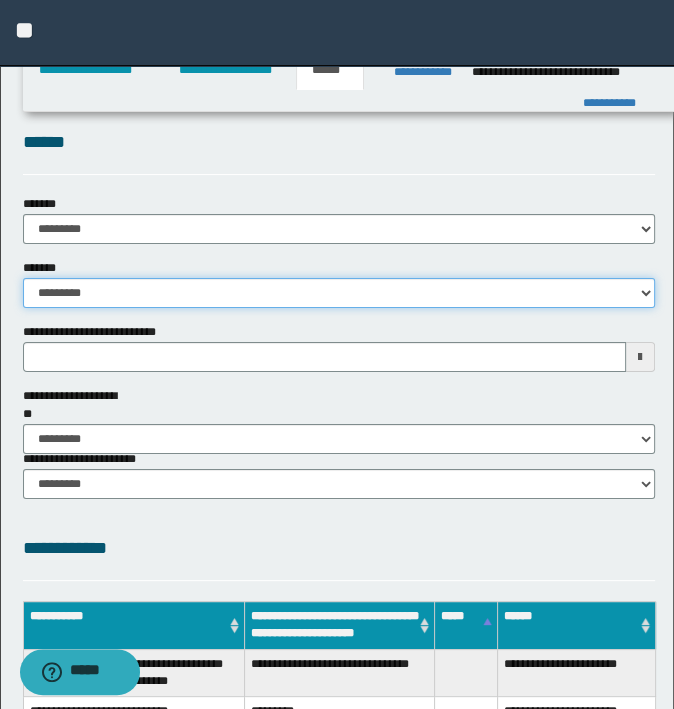 click on "**********" at bounding box center [339, 293] 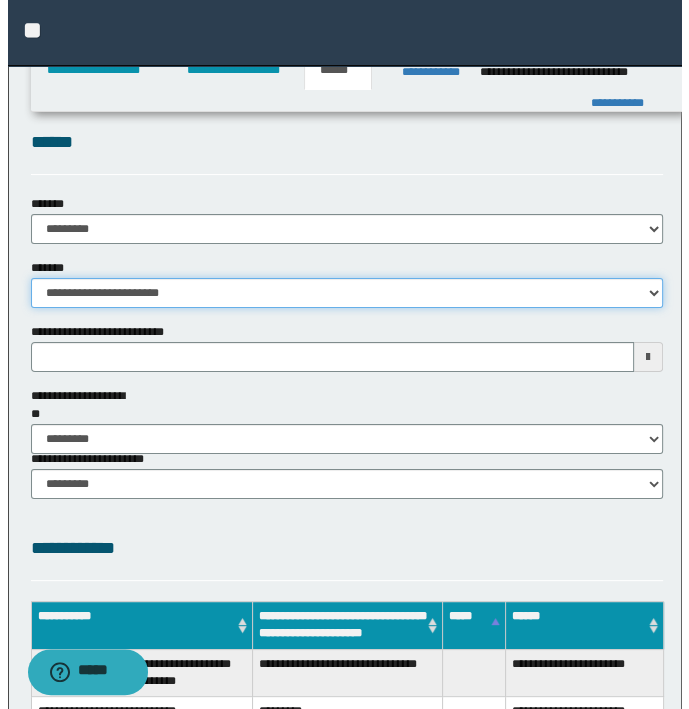 scroll, scrollTop: 529, scrollLeft: 0, axis: vertical 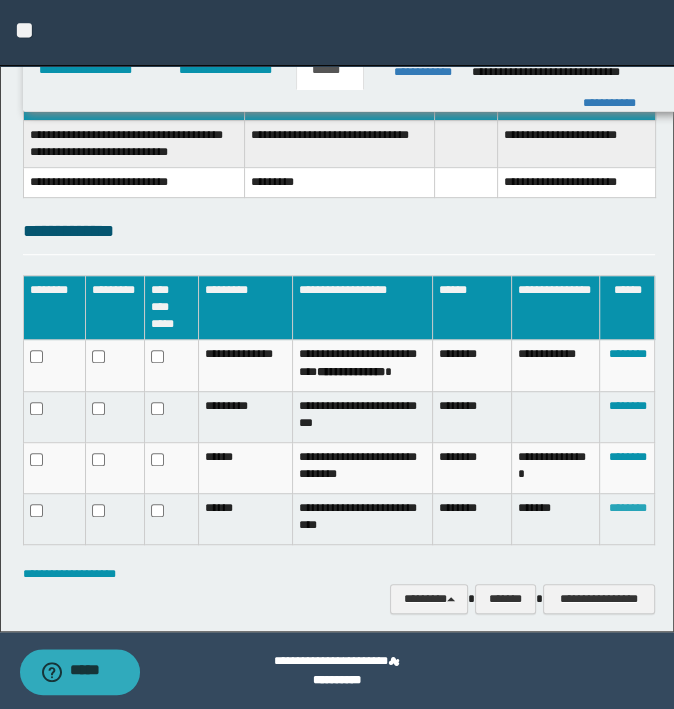 click on "********" at bounding box center (627, 508) 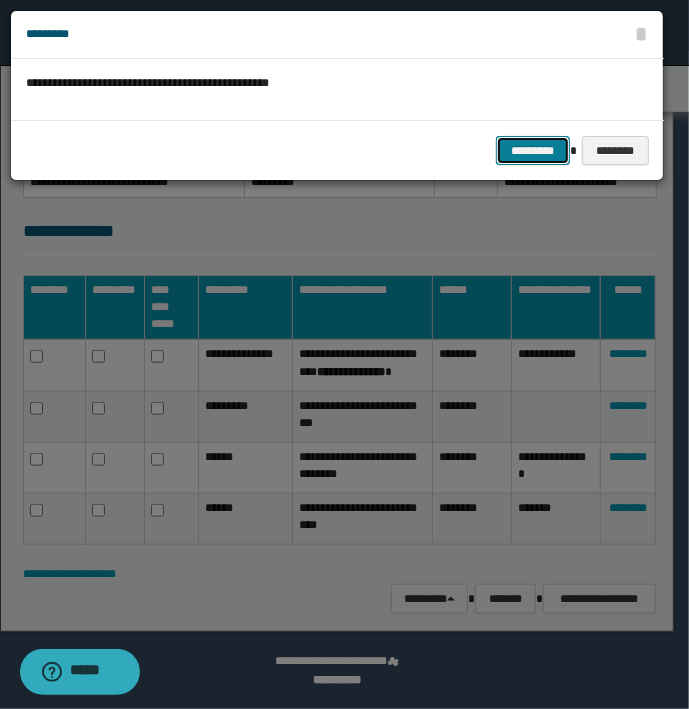 click on "*********" at bounding box center [533, 151] 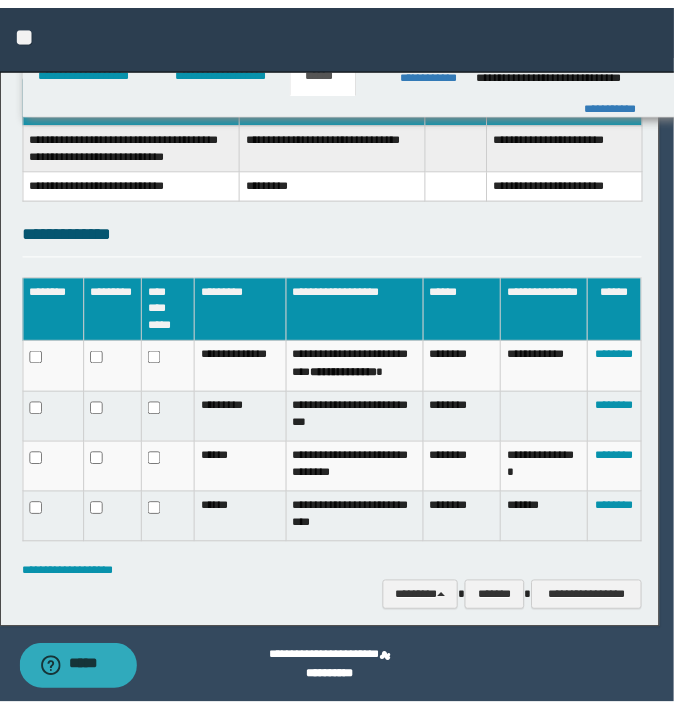 scroll, scrollTop: 465, scrollLeft: 0, axis: vertical 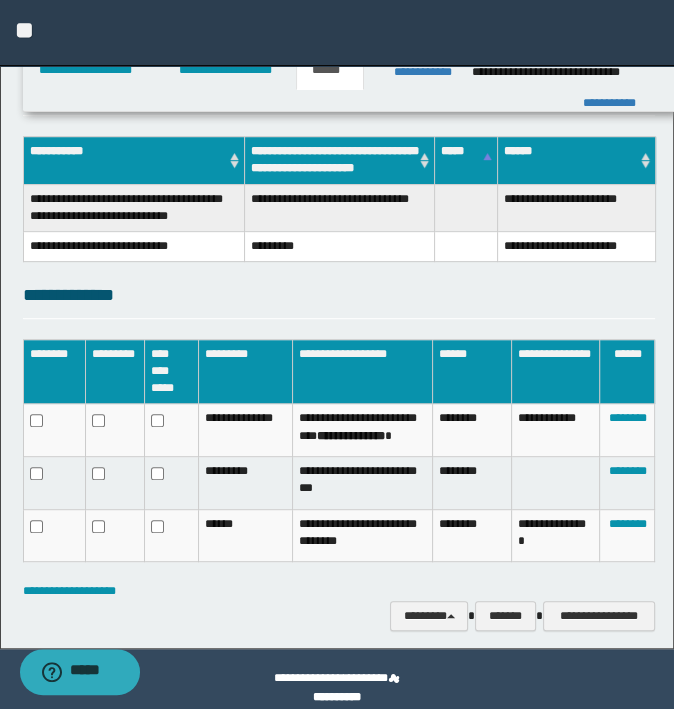 click on "**********" at bounding box center [350, 81] 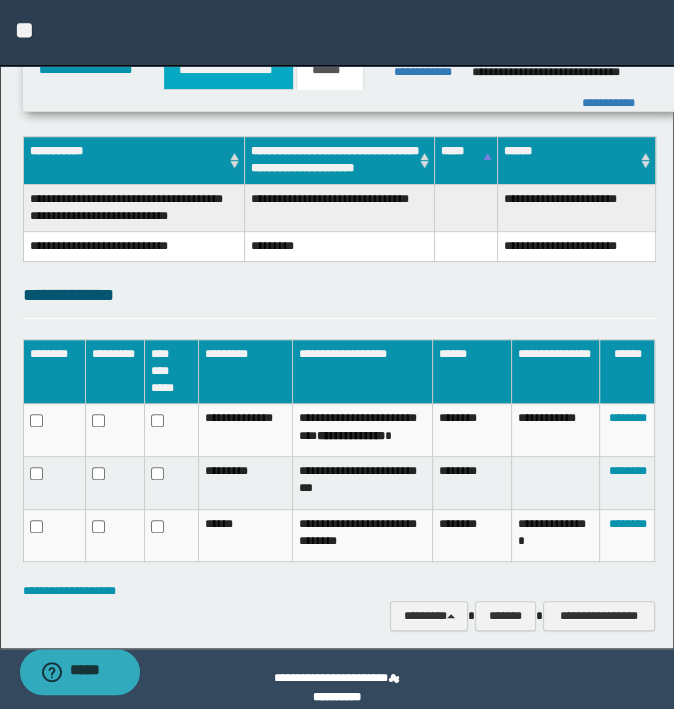 click on "**********" at bounding box center [228, 70] 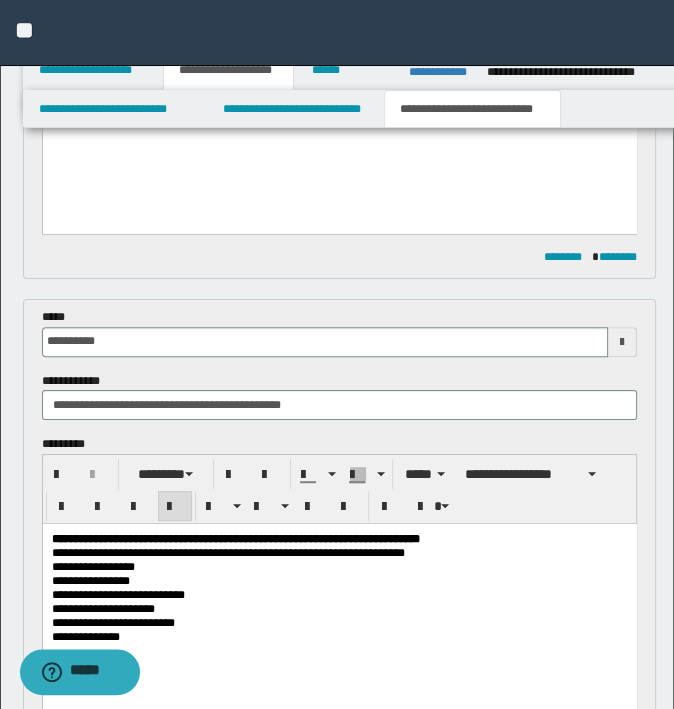 scroll, scrollTop: 496, scrollLeft: 0, axis: vertical 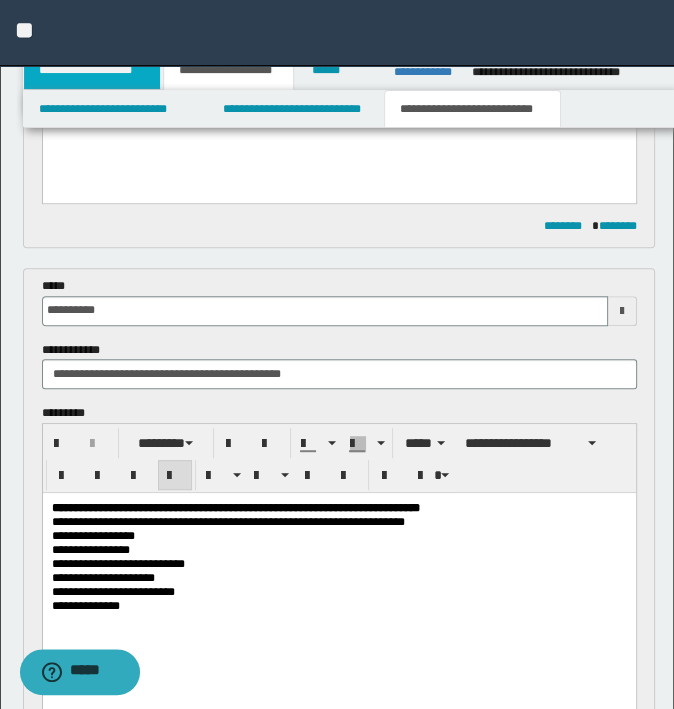 click on "**********" at bounding box center (92, 70) 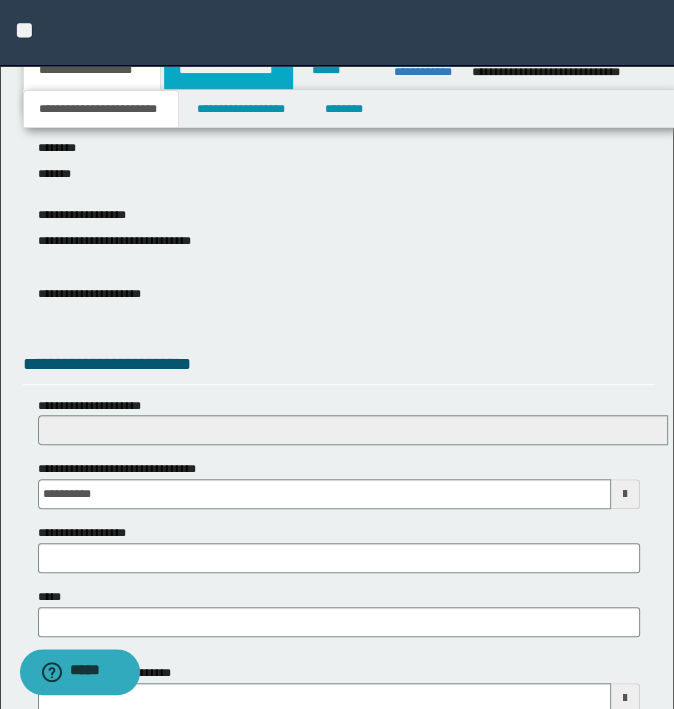 click on "**********" at bounding box center [228, 70] 